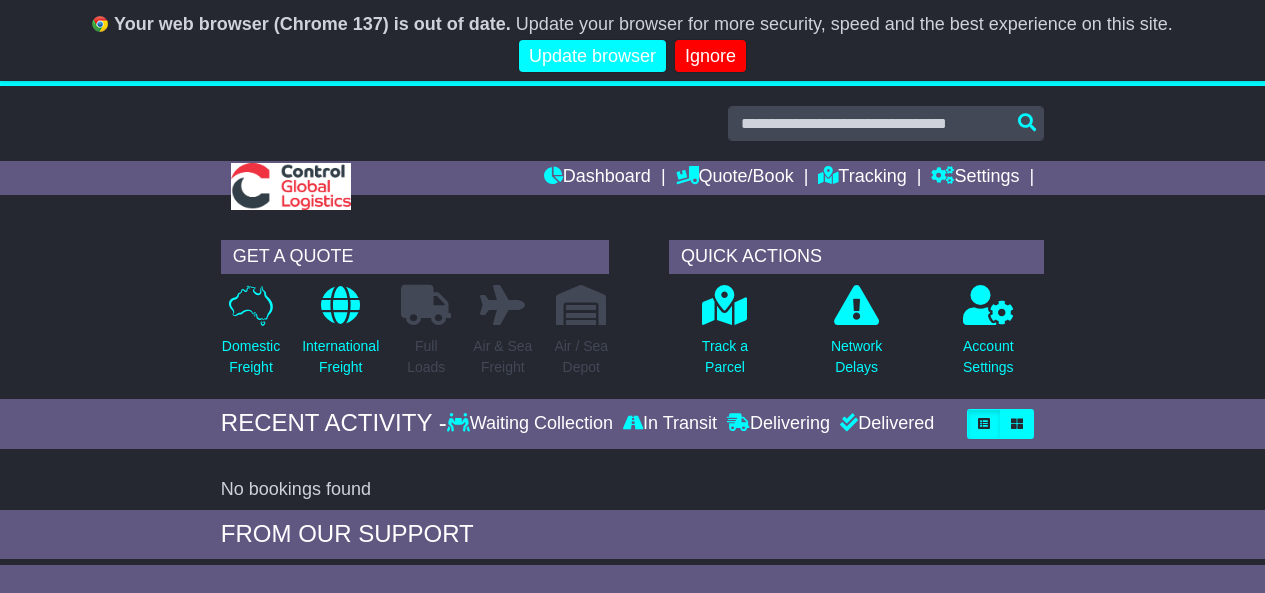 scroll, scrollTop: 0, scrollLeft: 0, axis: both 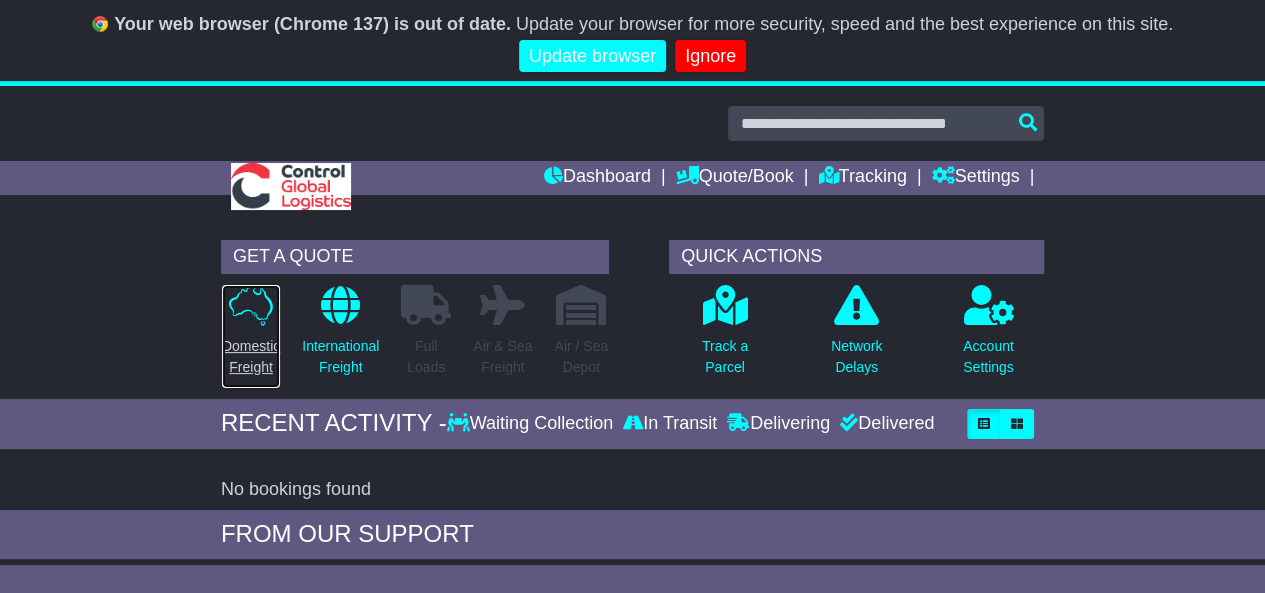click at bounding box center (251, 305) 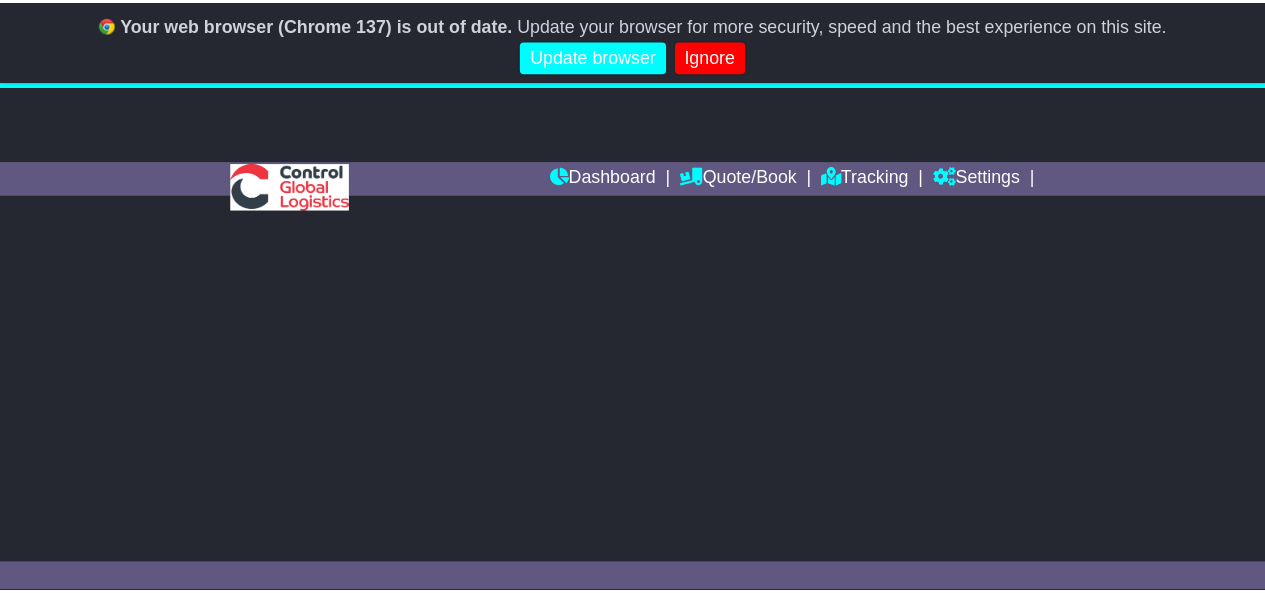 scroll, scrollTop: 0, scrollLeft: 0, axis: both 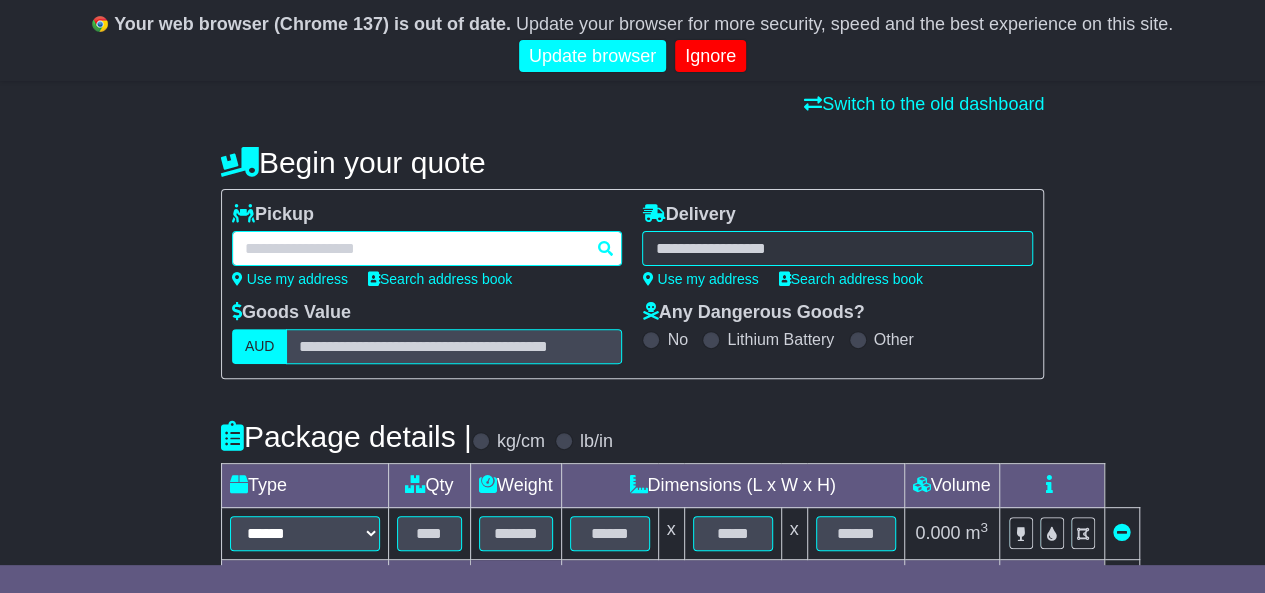 click at bounding box center [427, 248] 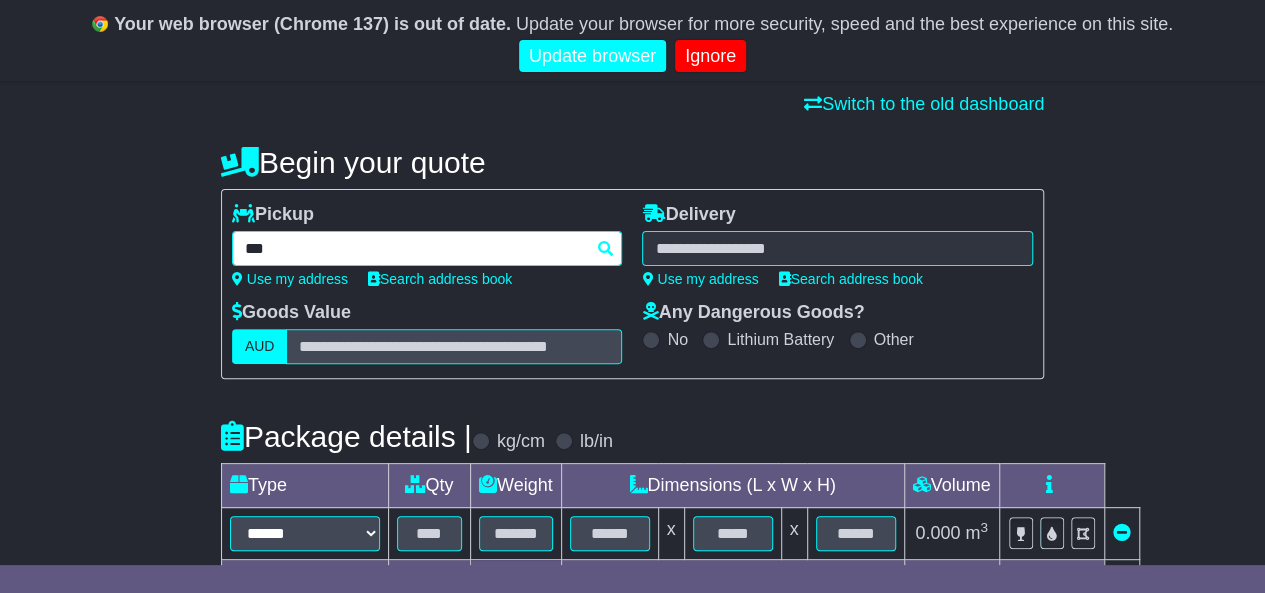 type on "****" 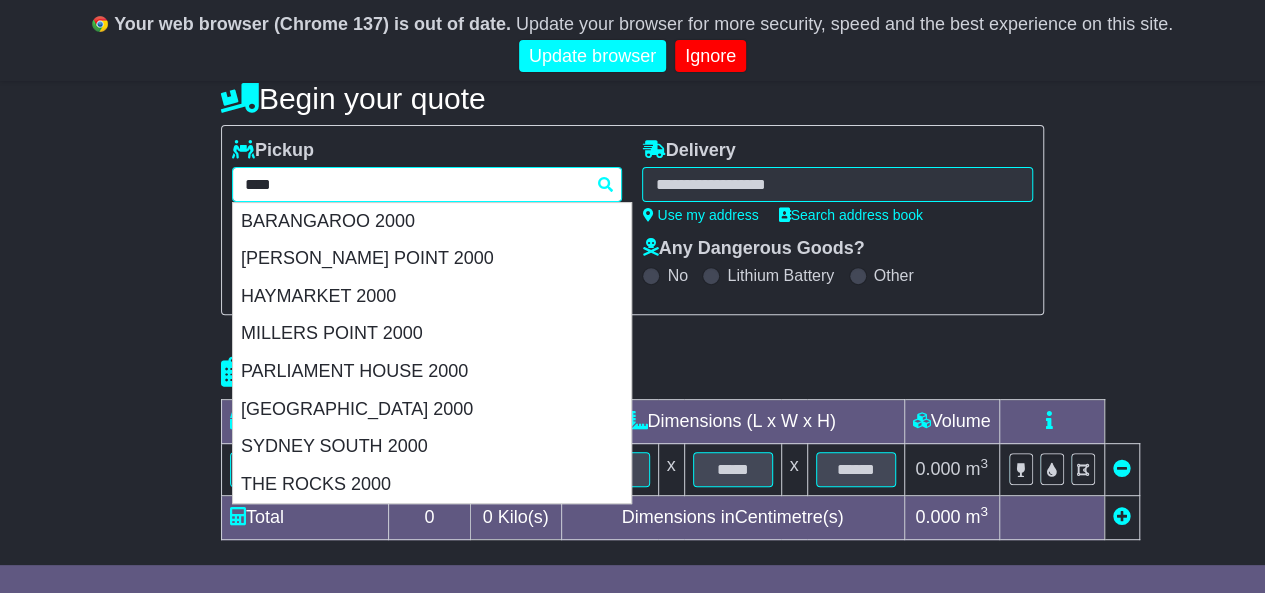 scroll, scrollTop: 211, scrollLeft: 0, axis: vertical 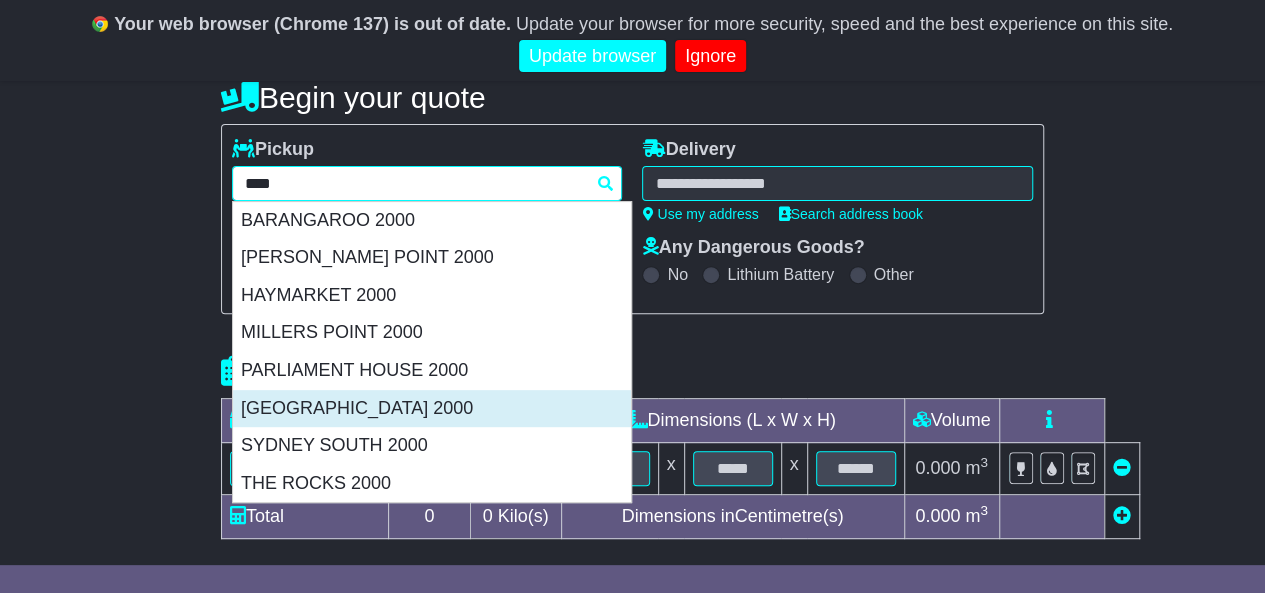 click on "[GEOGRAPHIC_DATA] 2000" at bounding box center [432, 409] 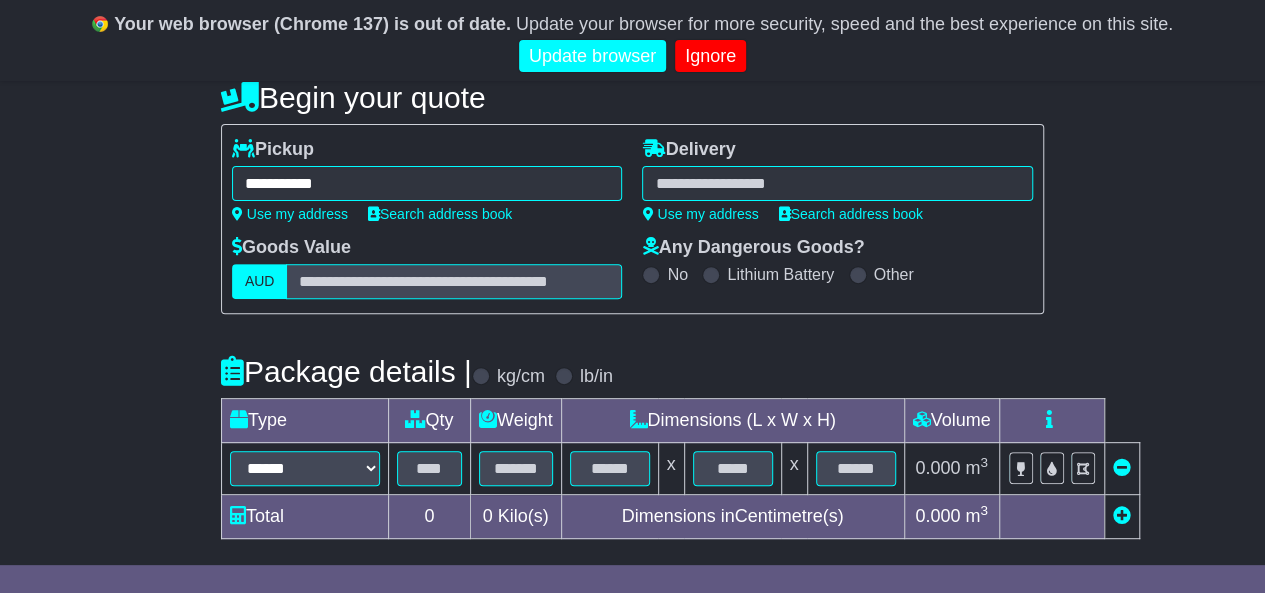 type on "**********" 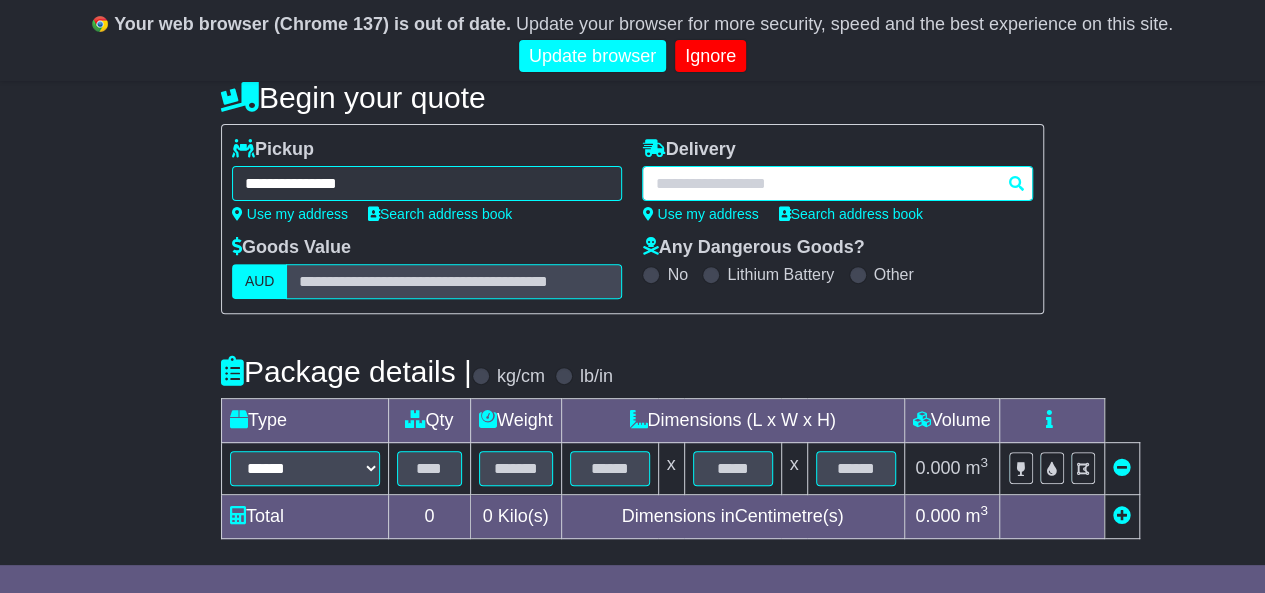 click at bounding box center [837, 183] 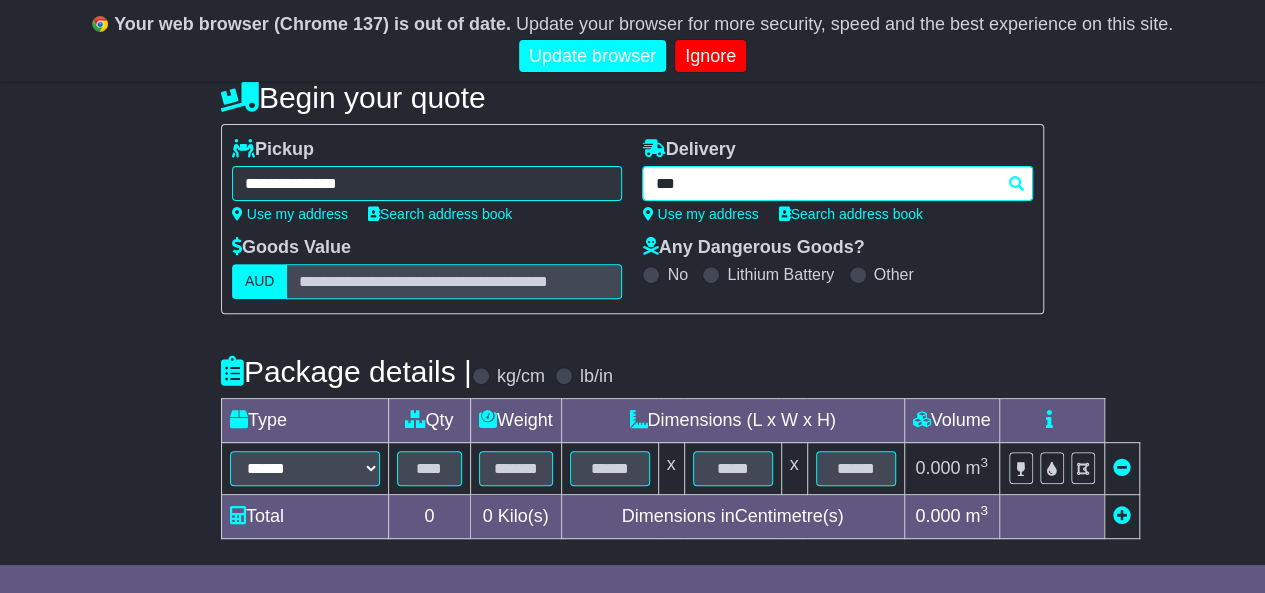type on "****" 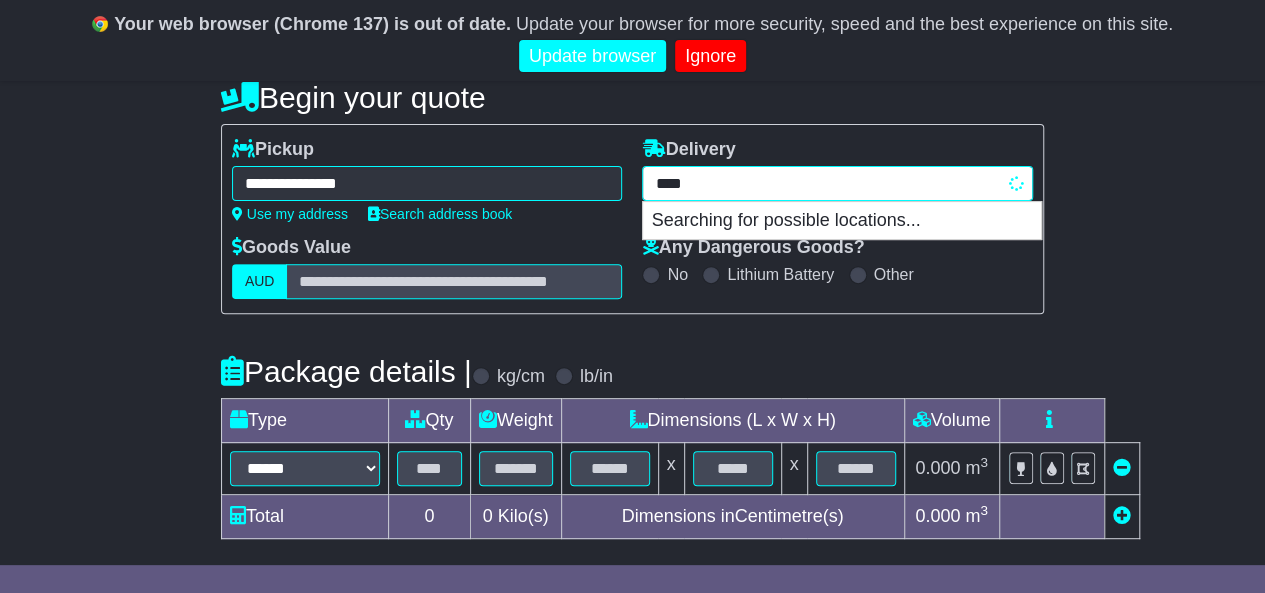 scroll, scrollTop: 254, scrollLeft: 0, axis: vertical 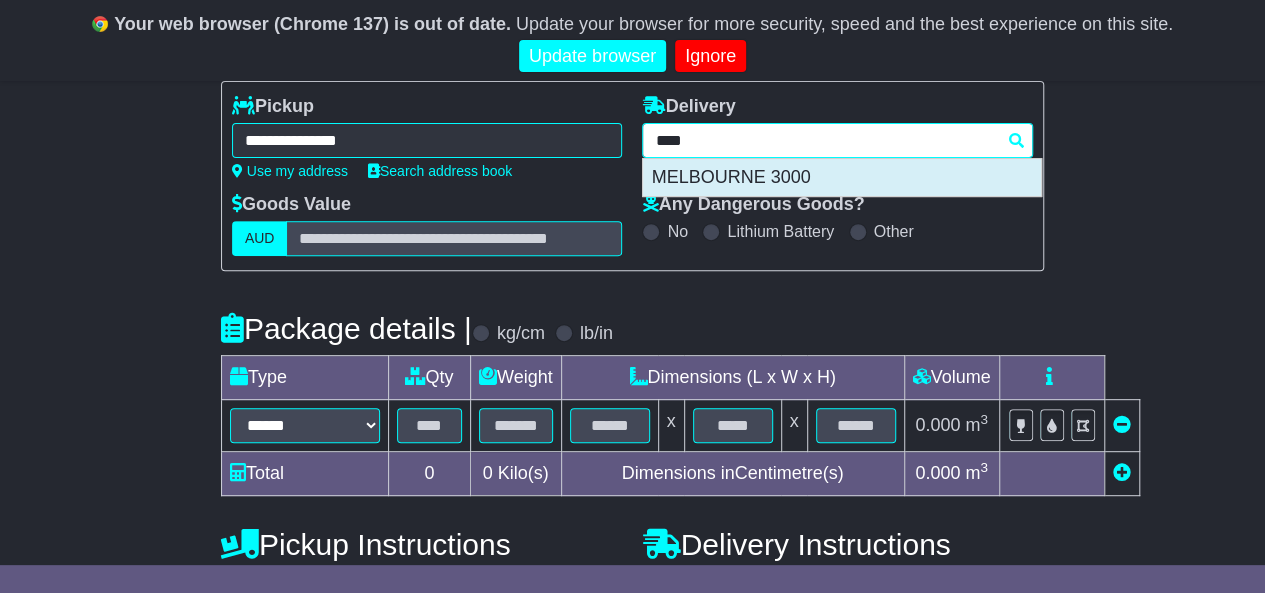 click on "MELBOURNE 3000" at bounding box center [842, 178] 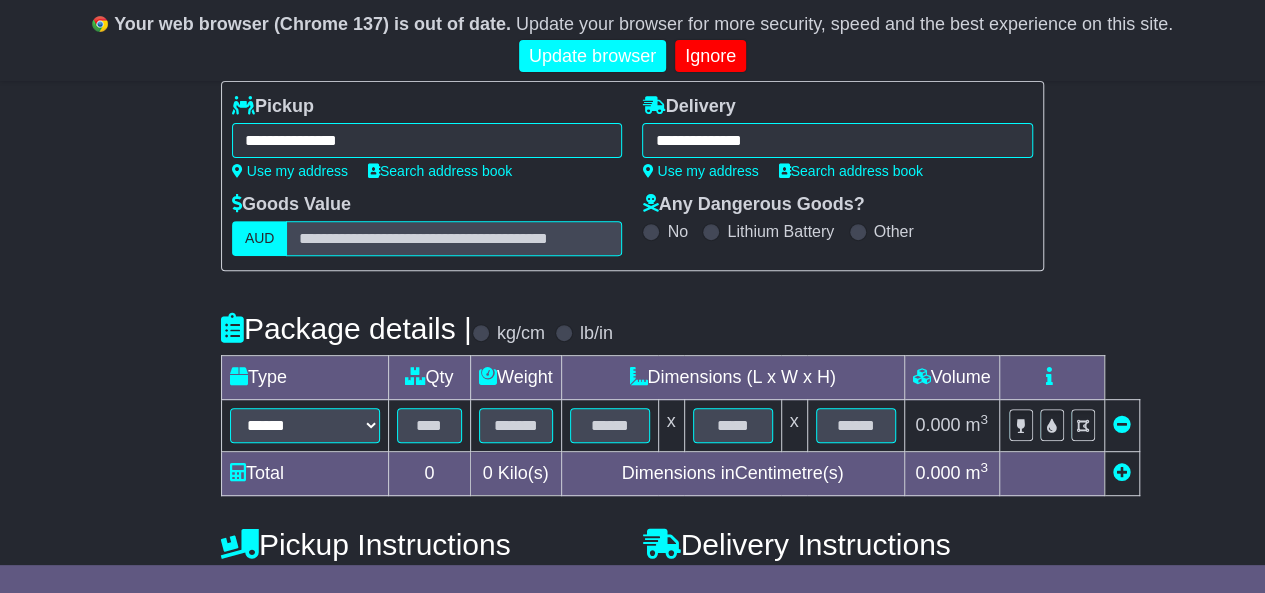 type on "**********" 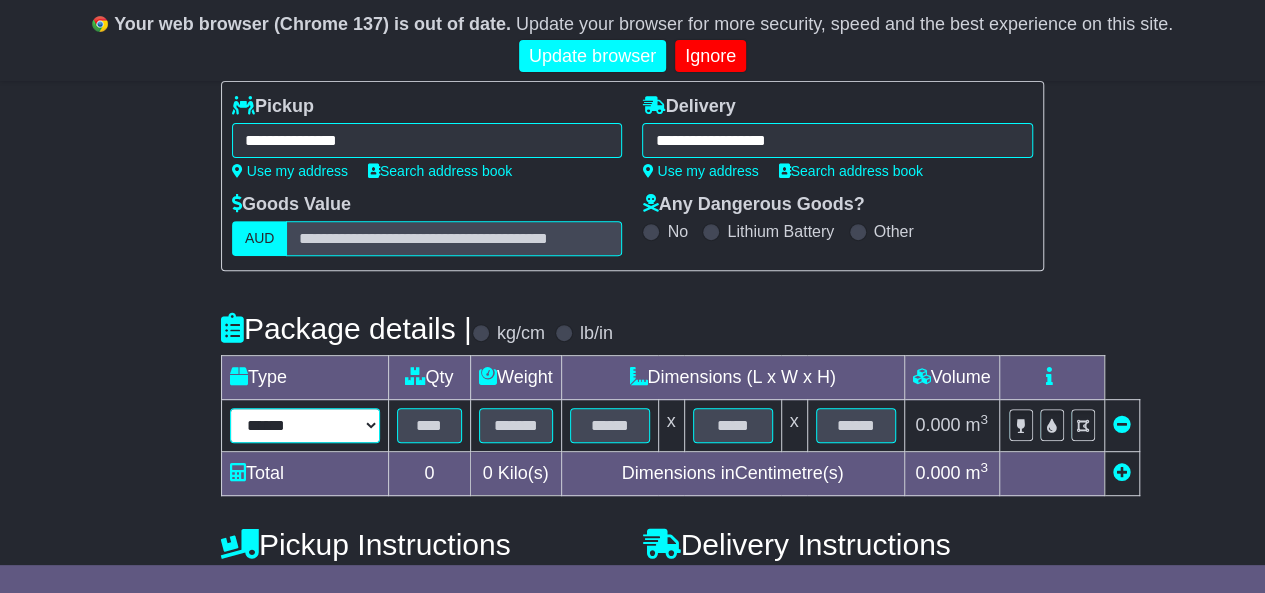click on "****** ****** *** ******** ***** **** **** ****** *** *******" at bounding box center (305, 425) 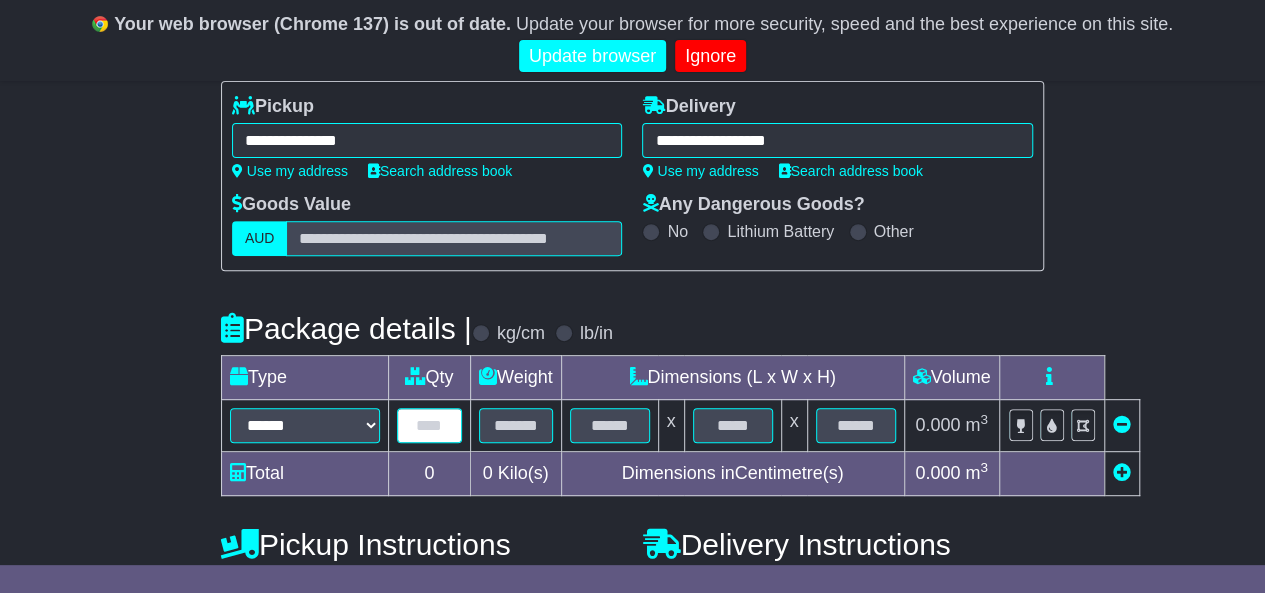 click at bounding box center [429, 425] 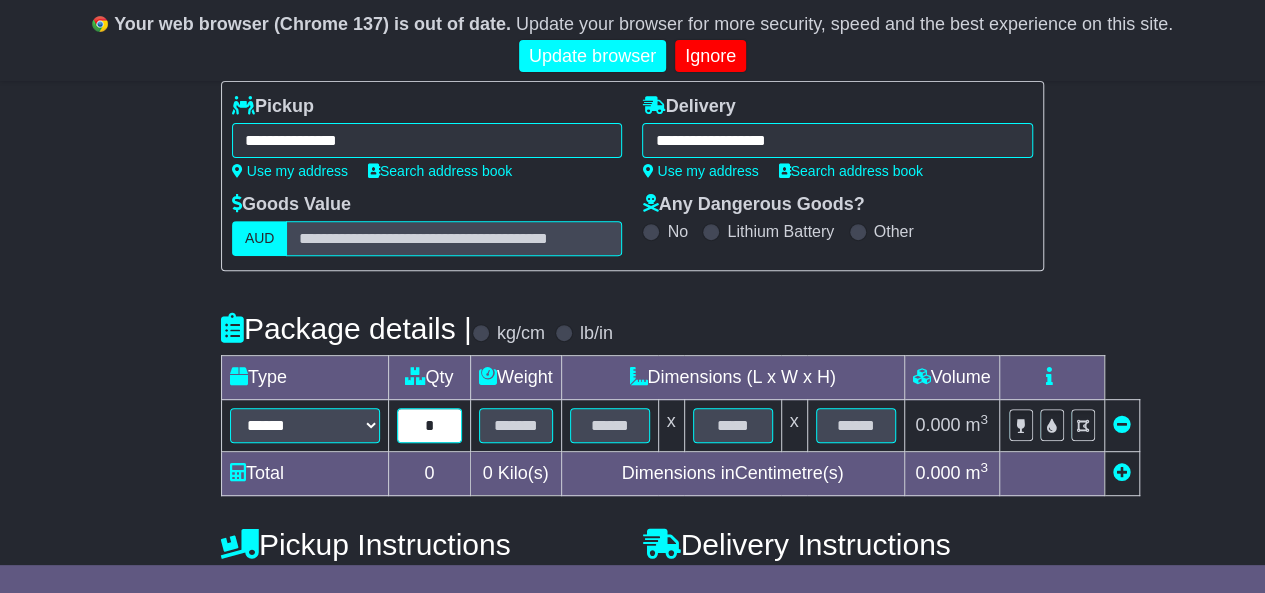type on "*" 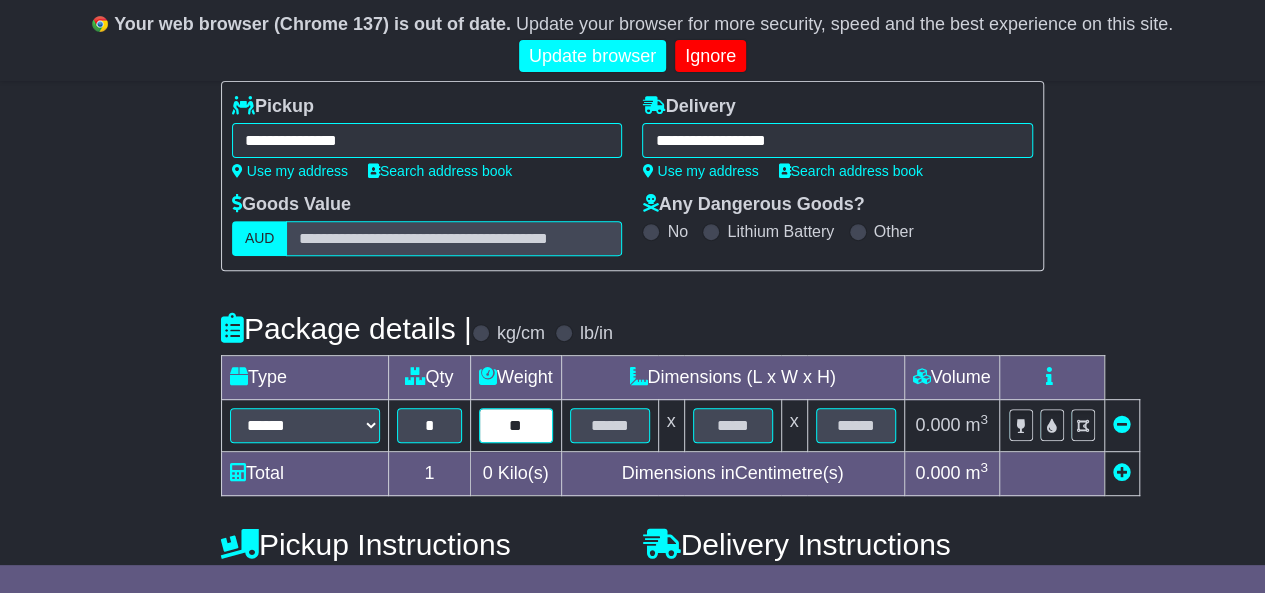 type on "**" 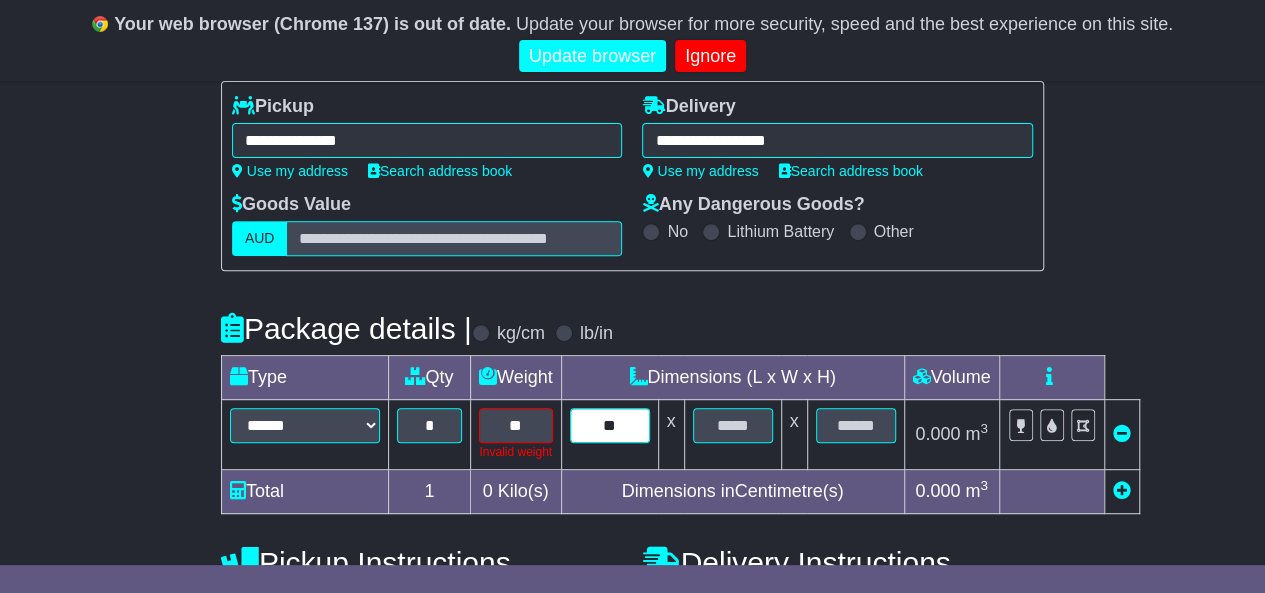 type on "**" 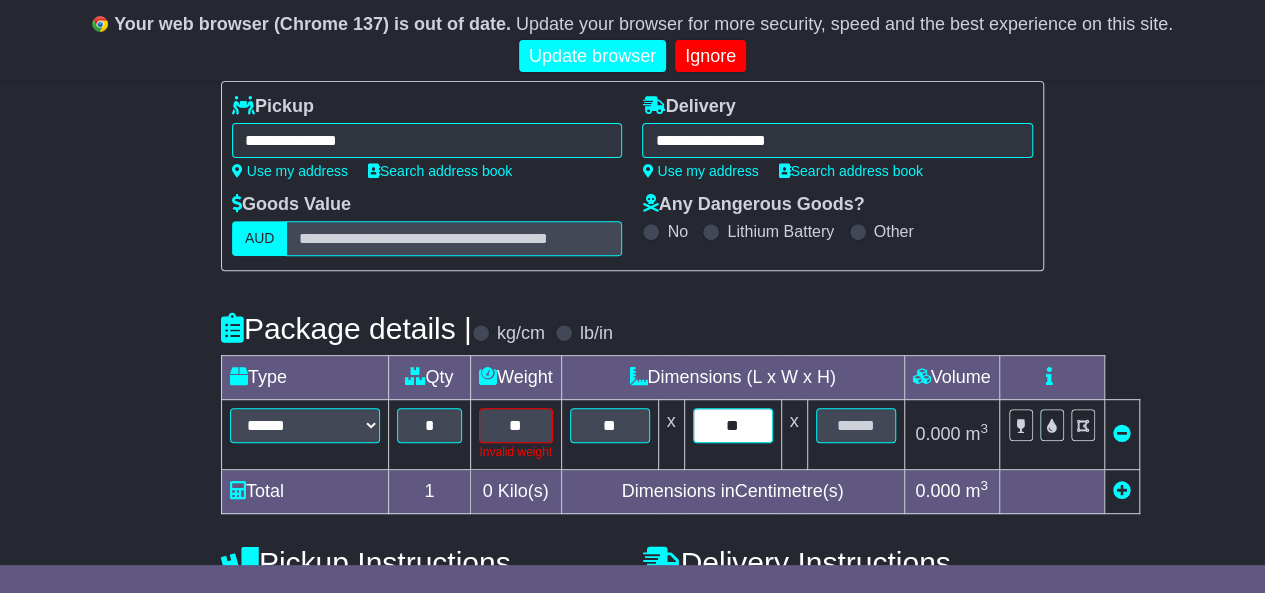 type on "**" 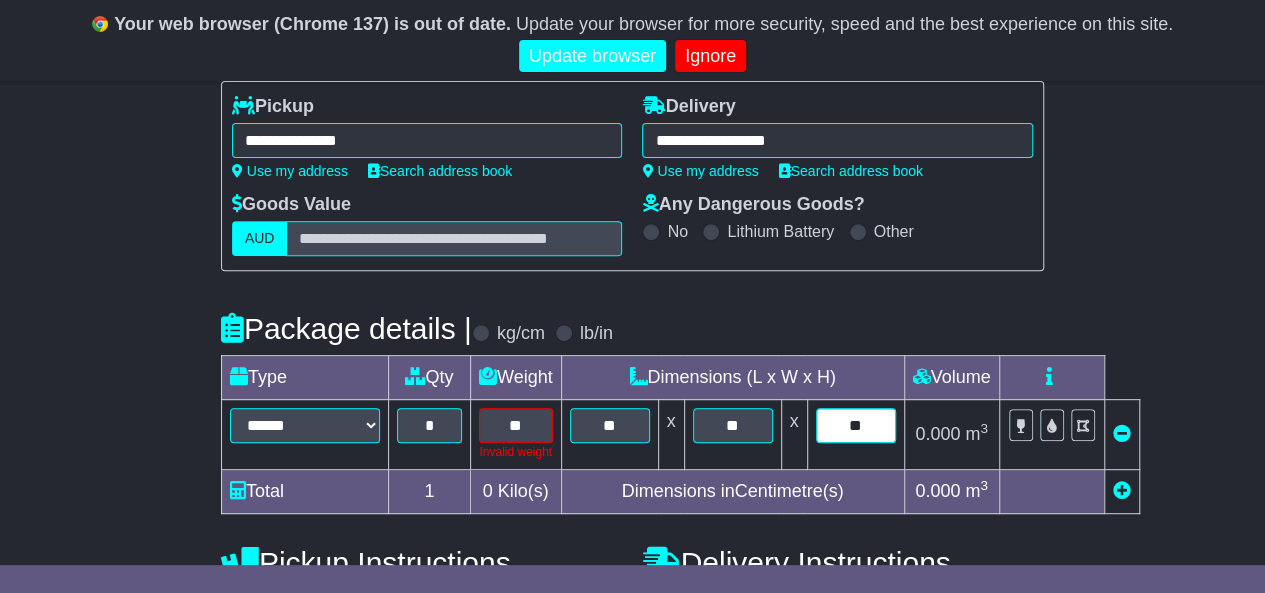 type on "**" 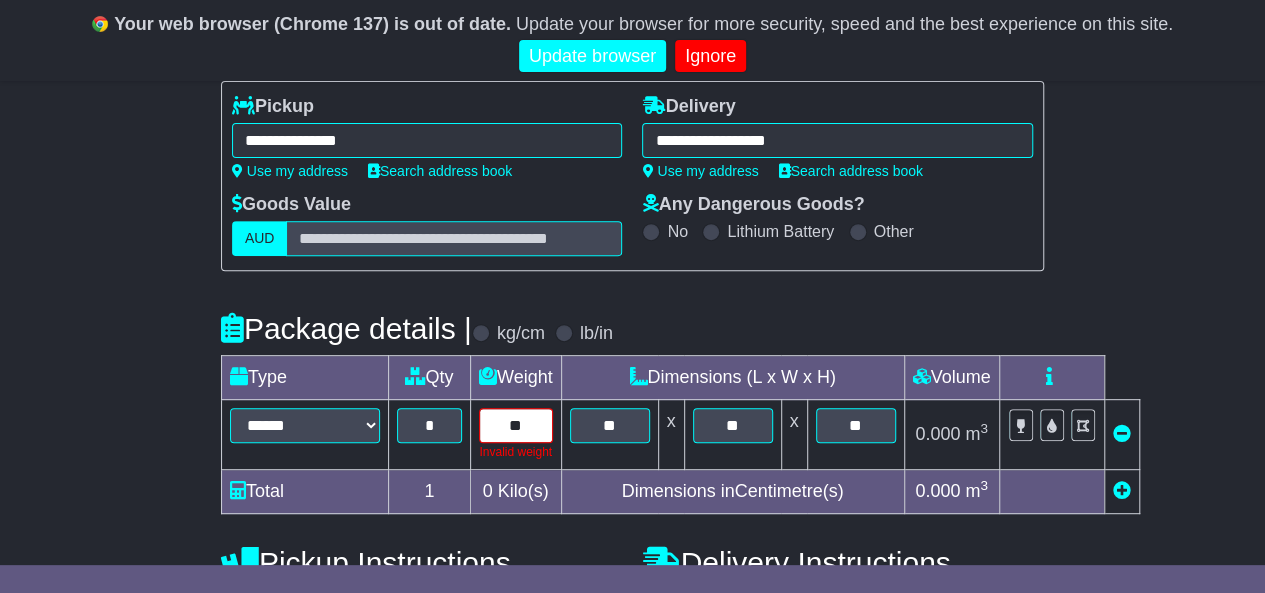 click on "**" at bounding box center [516, 425] 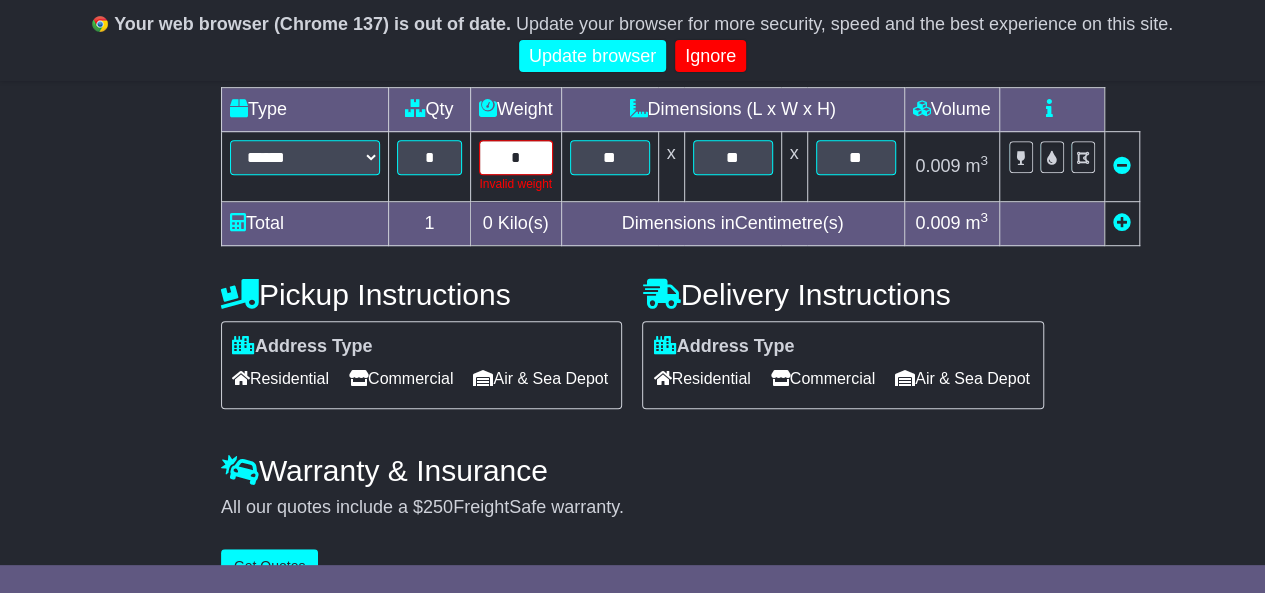 scroll, scrollTop: 524, scrollLeft: 0, axis: vertical 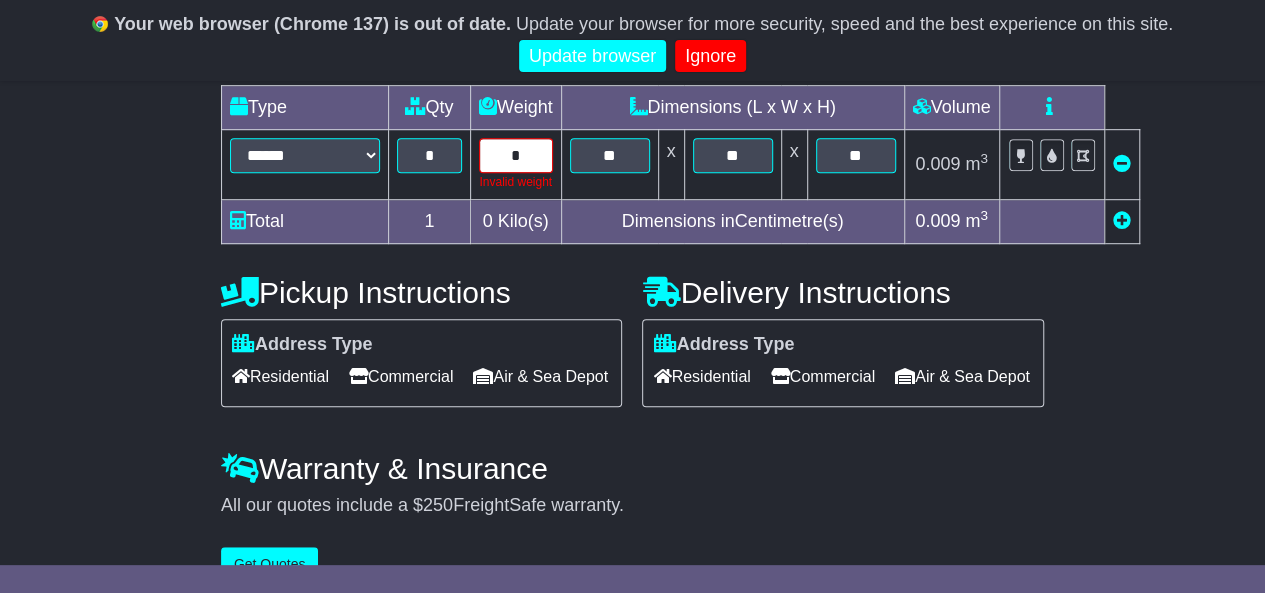 type on "*" 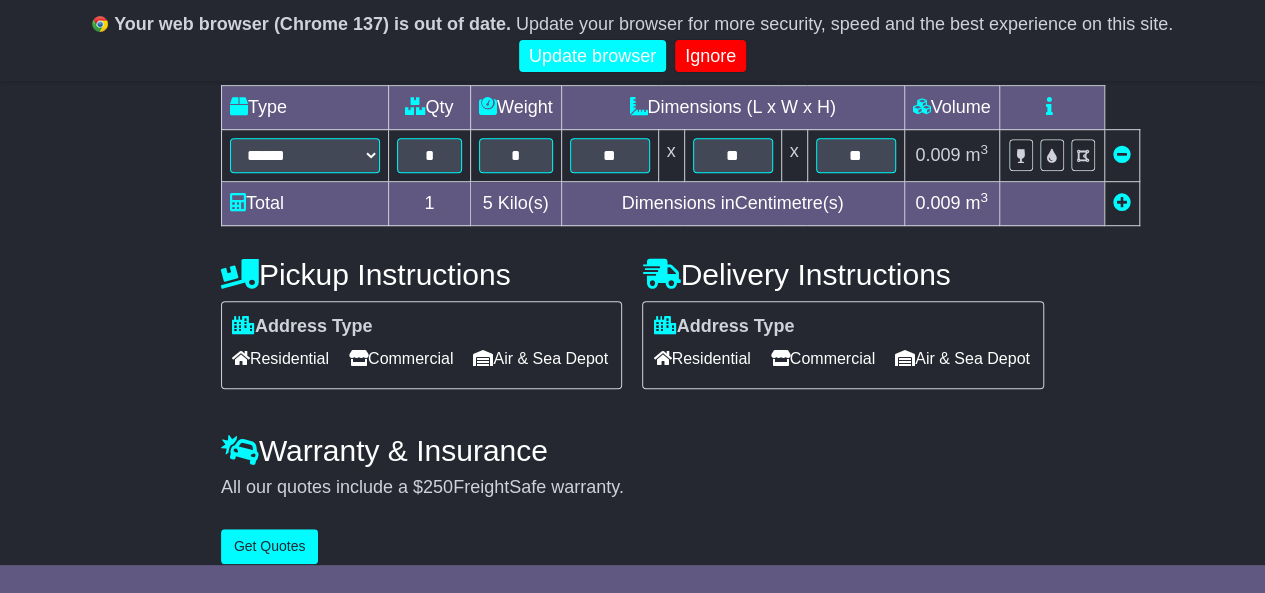 click on "Commercial" at bounding box center (401, 358) 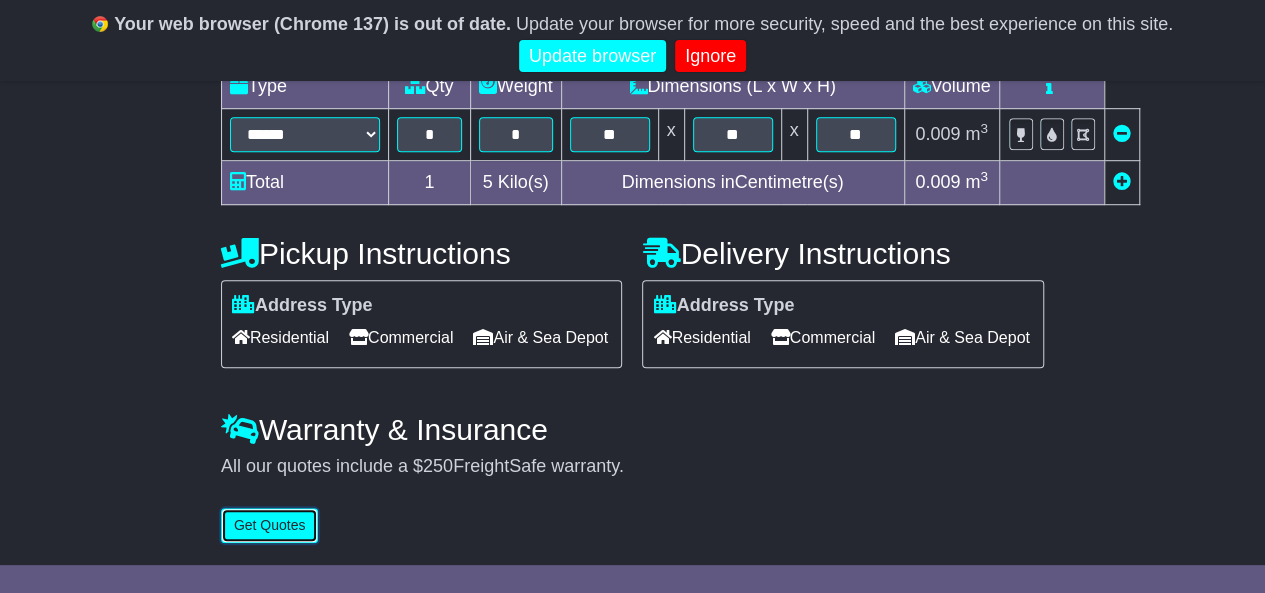 click on "Get Quotes" at bounding box center [270, 525] 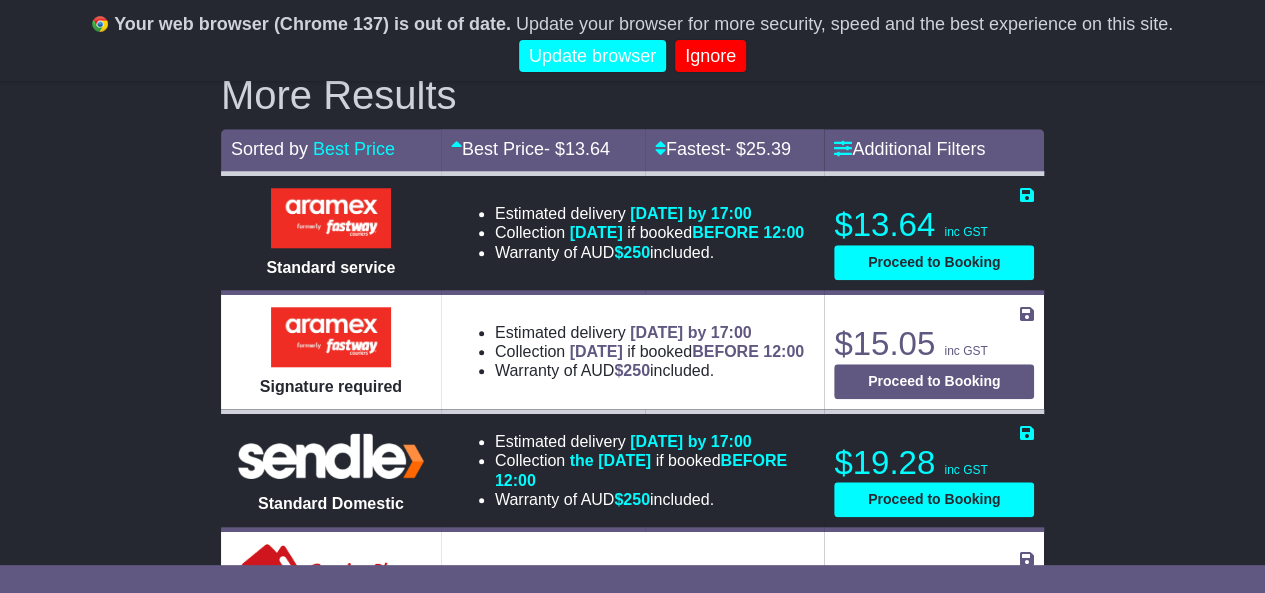 scroll, scrollTop: 777, scrollLeft: 0, axis: vertical 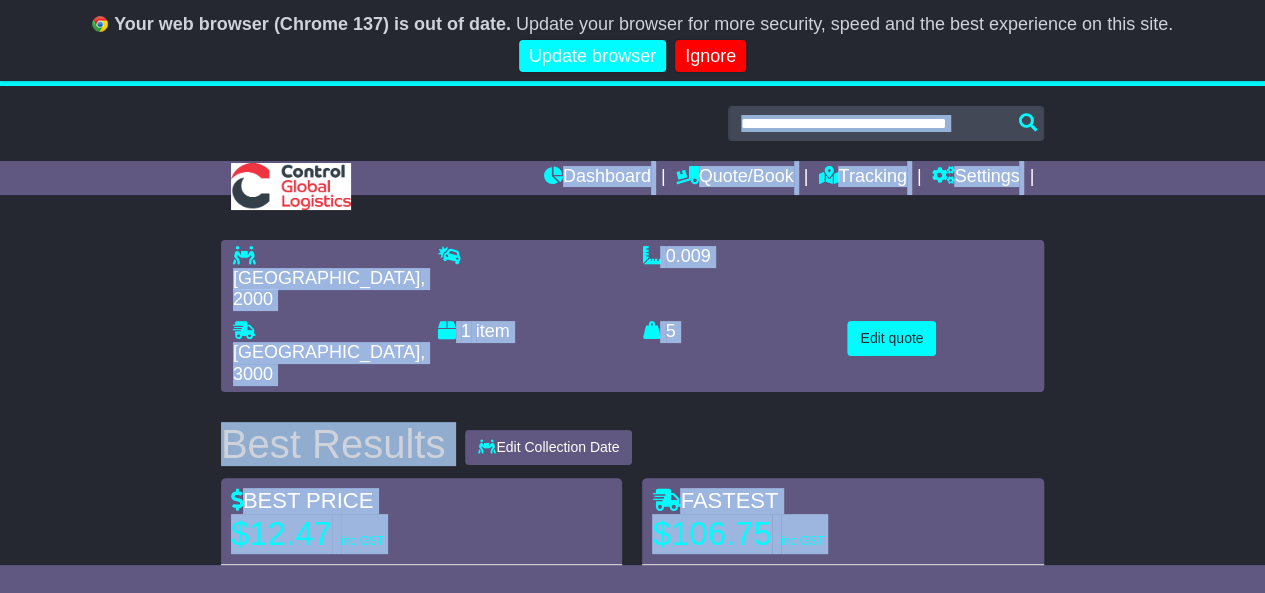 drag, startPoint x: 824, startPoint y: 243, endPoint x: 776, endPoint y: -87, distance: 333.47263 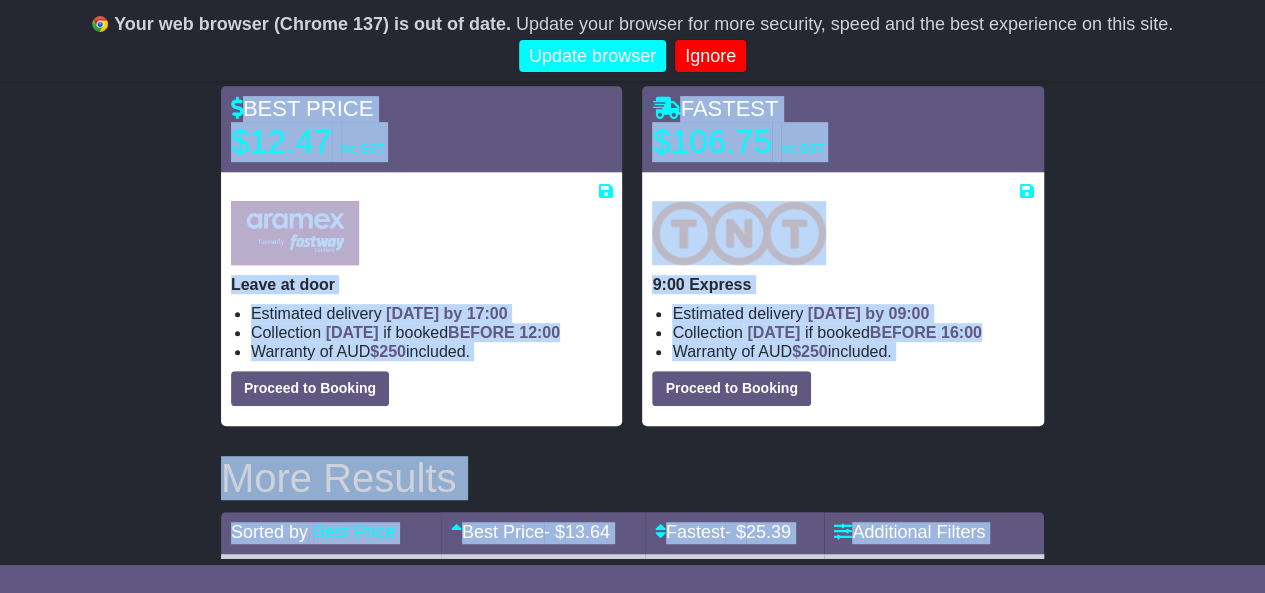 scroll, scrollTop: 0, scrollLeft: 0, axis: both 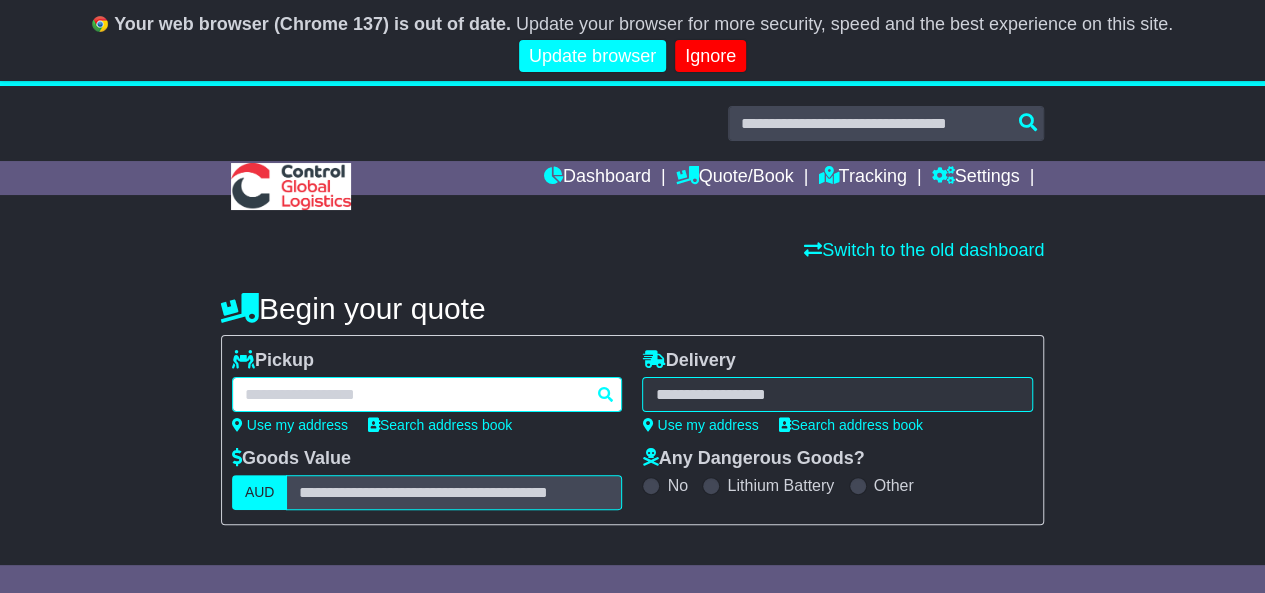 click at bounding box center [427, 394] 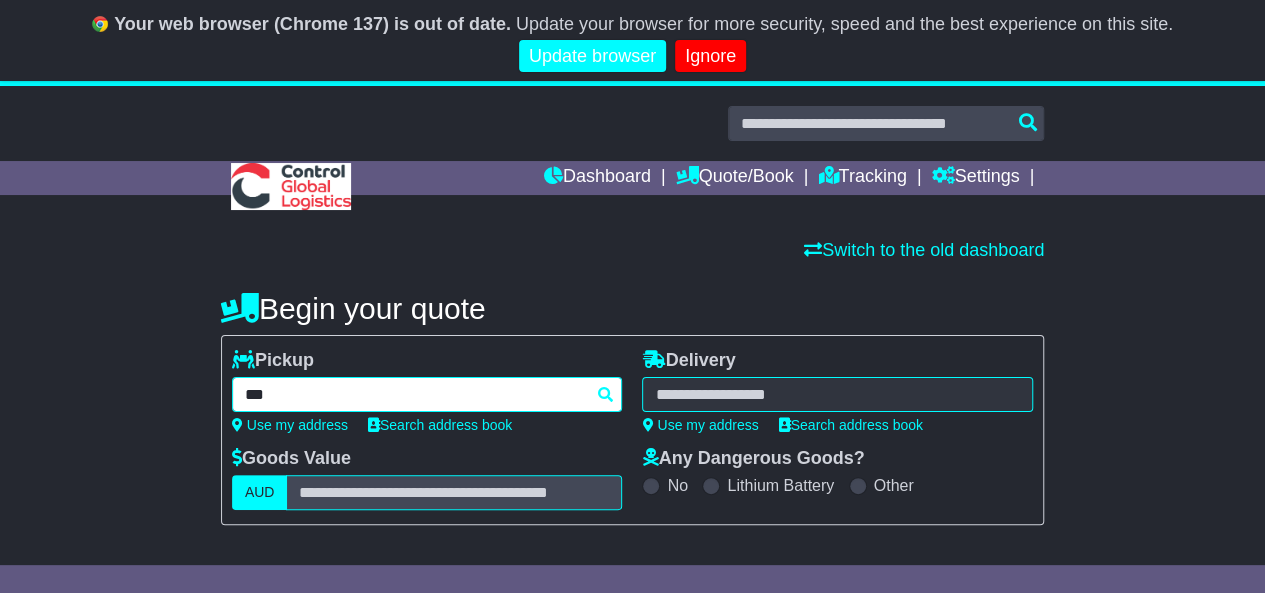 type on "****" 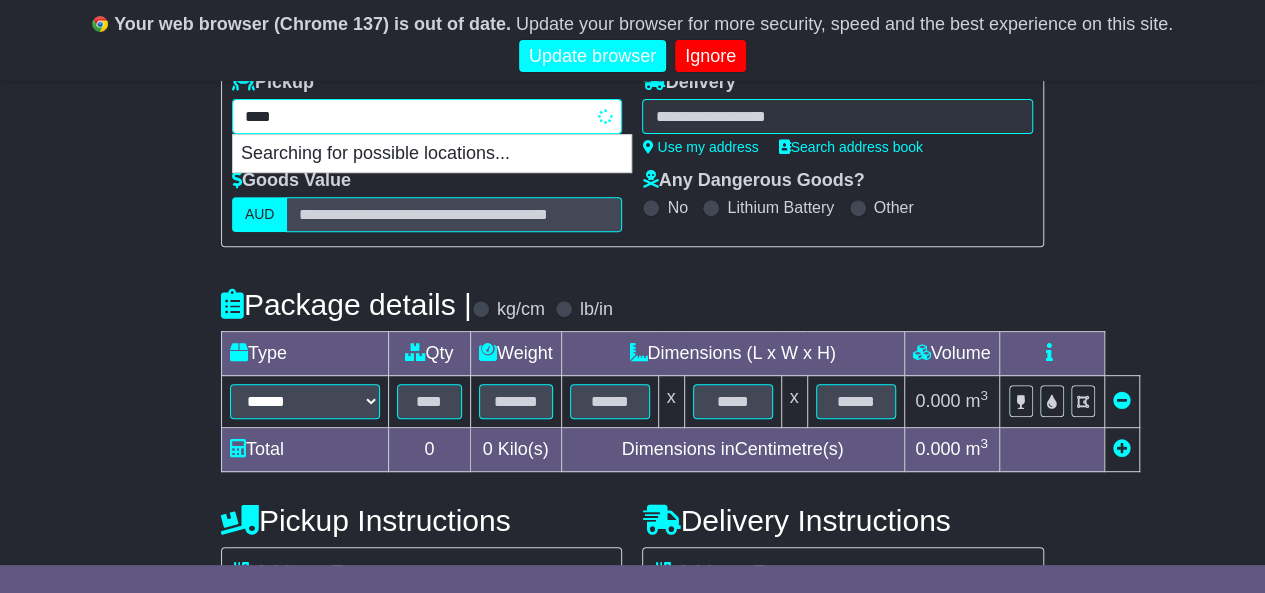 scroll, scrollTop: 280, scrollLeft: 0, axis: vertical 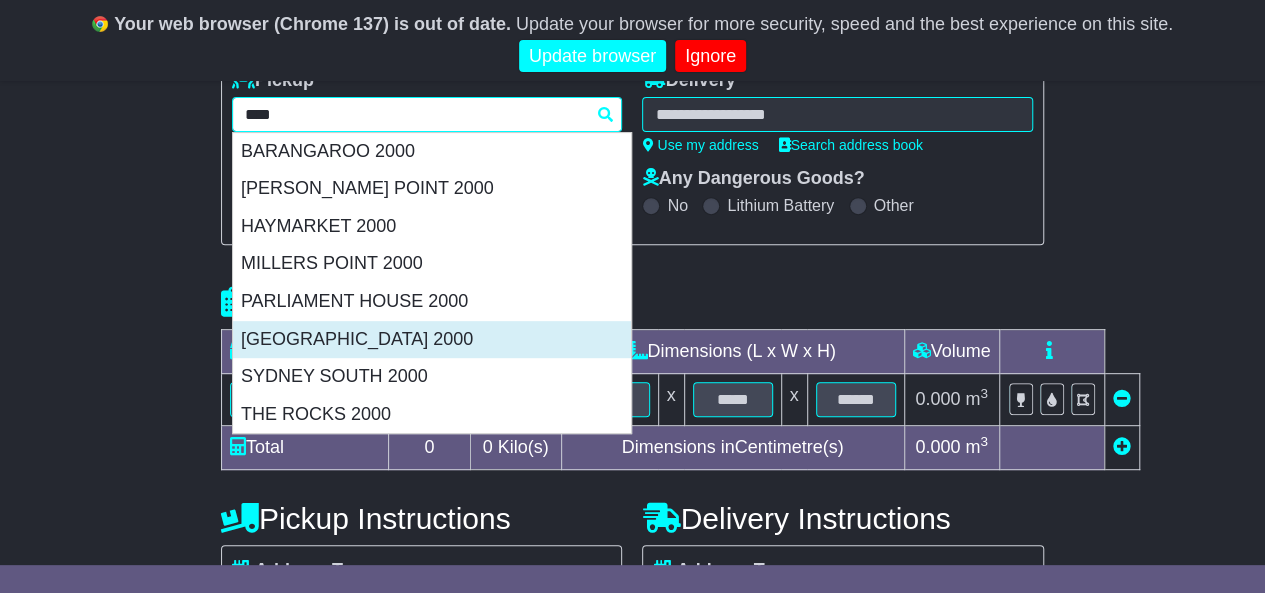 click on "[GEOGRAPHIC_DATA] 2000" at bounding box center [432, 340] 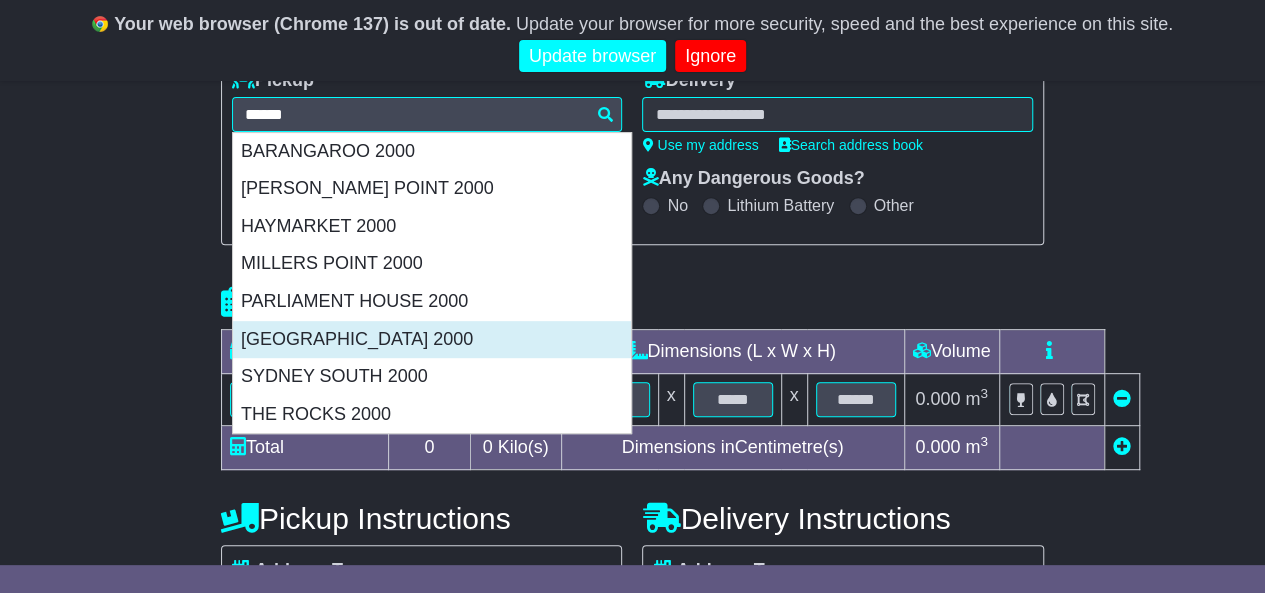 type on "**********" 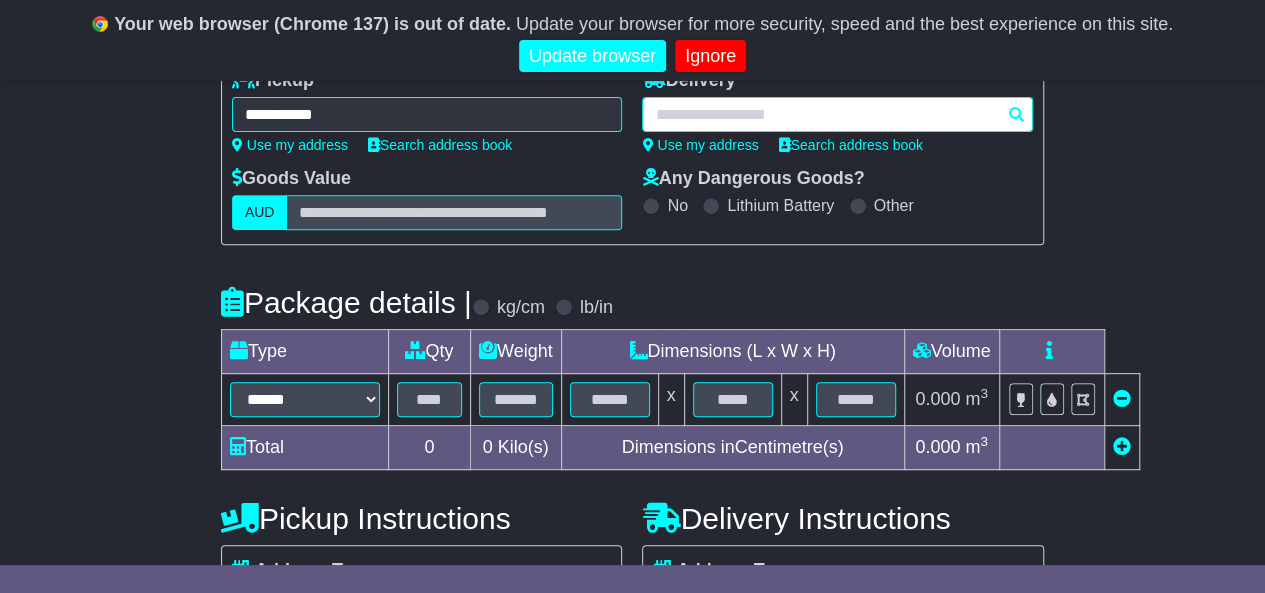 click at bounding box center [837, 114] 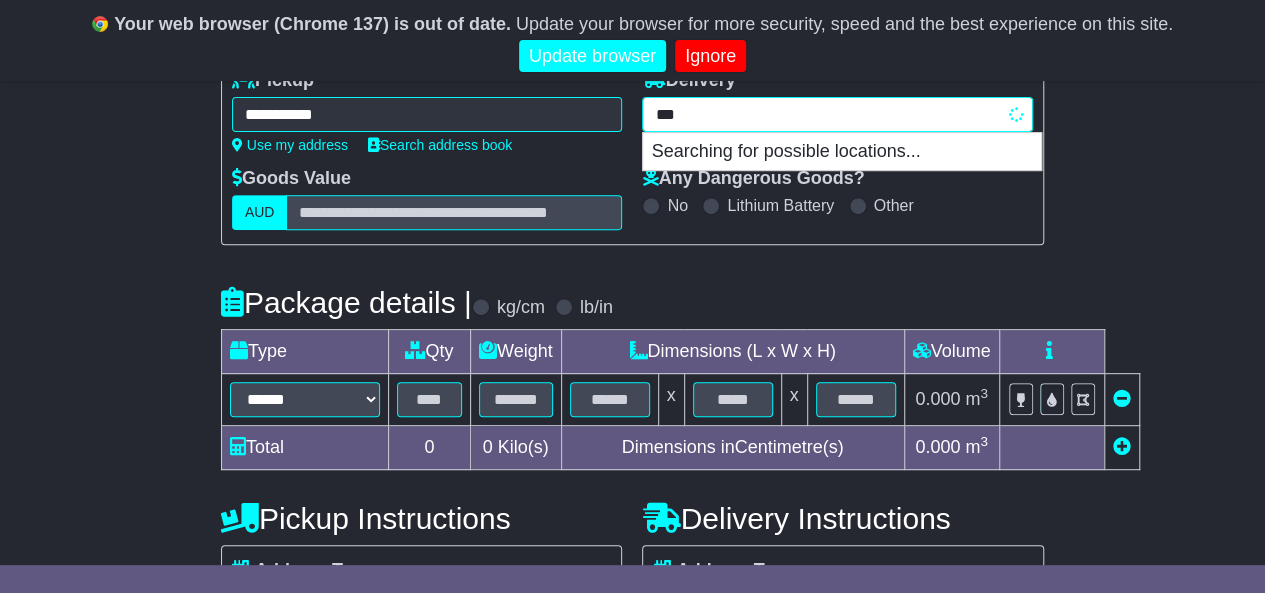 type on "****" 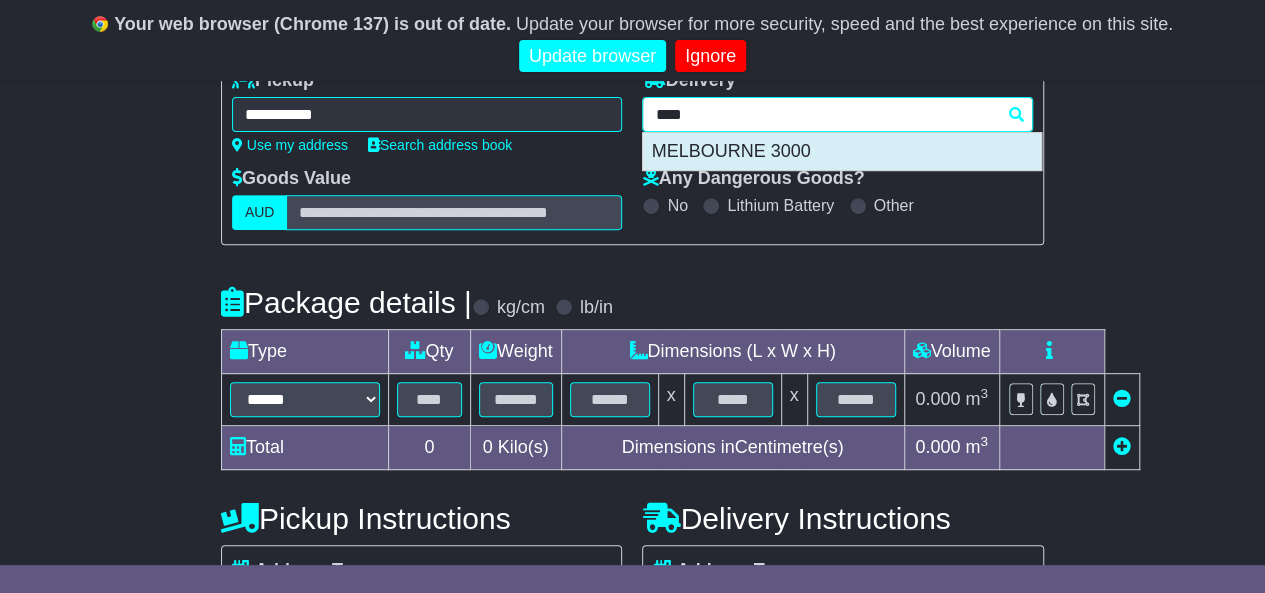 click on "MELBOURNE 3000" at bounding box center (842, 152) 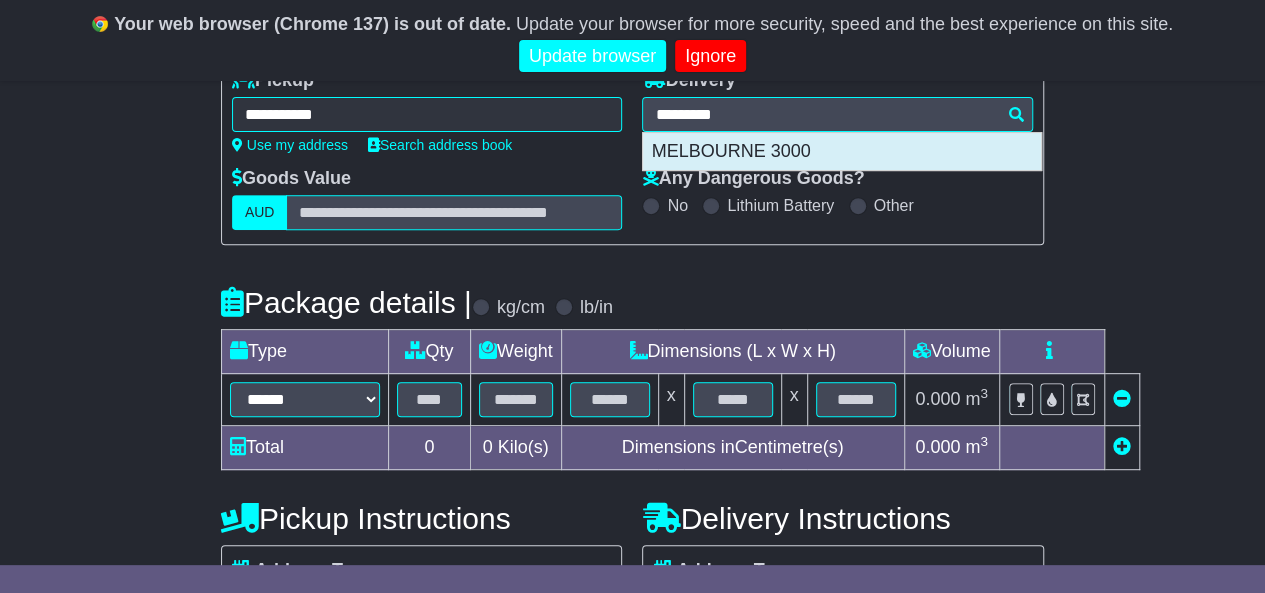 type on "**********" 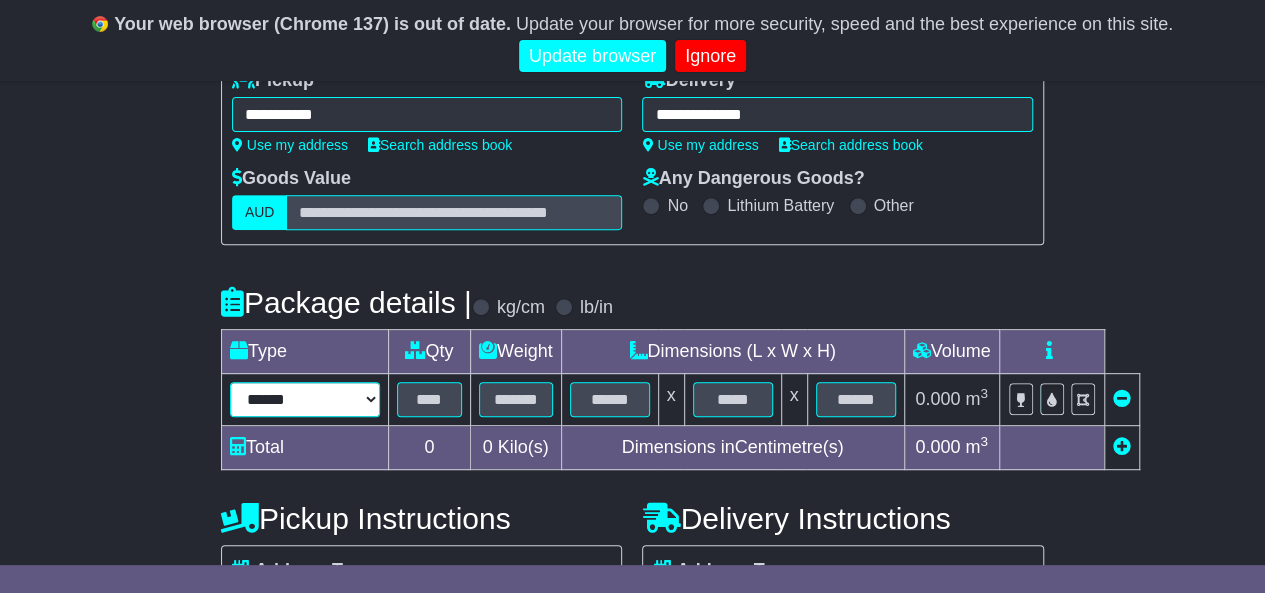 click on "****** ****** *** ******** ***** **** **** ****** *** *******" at bounding box center (305, 399) 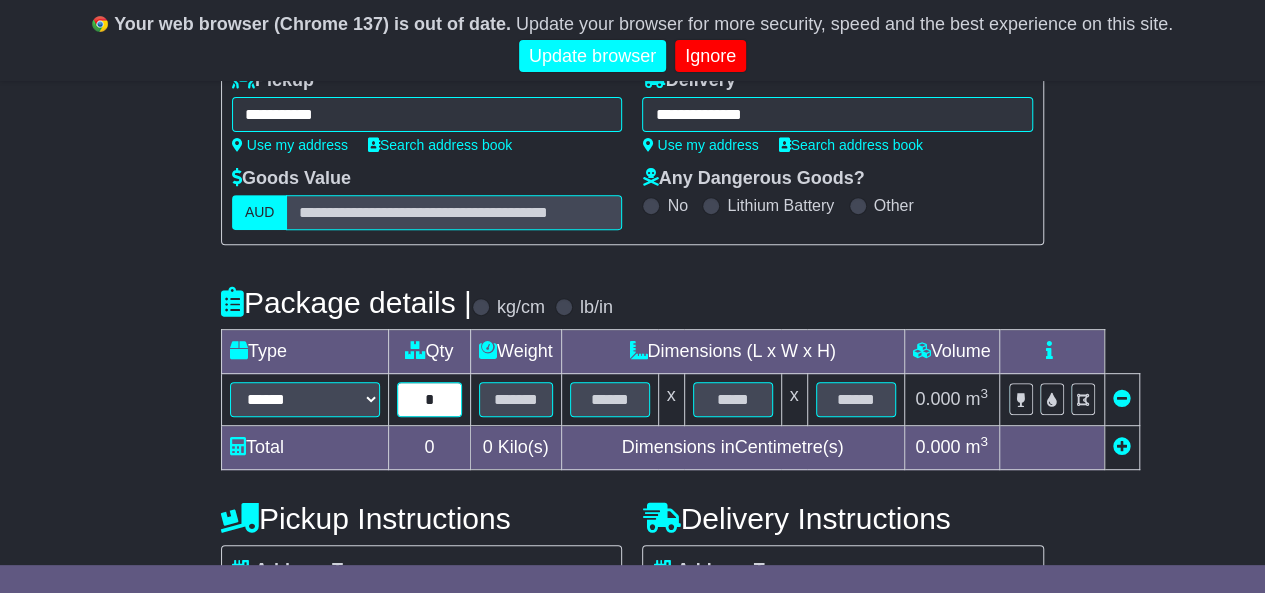 click on "*" at bounding box center [429, 399] 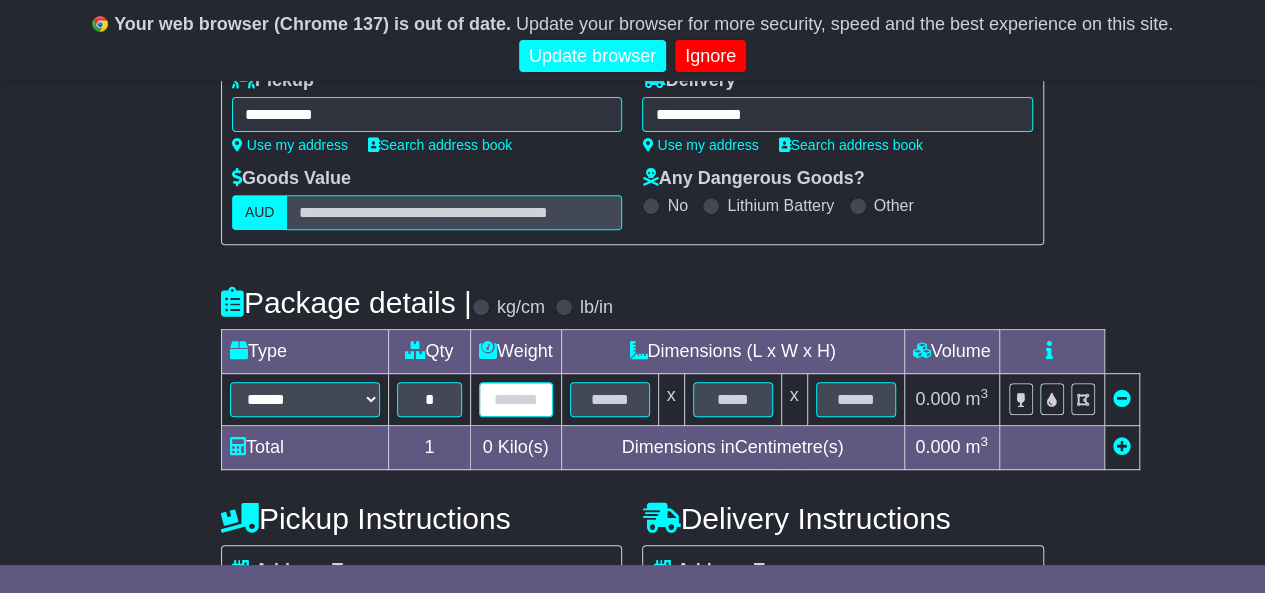 type on "*" 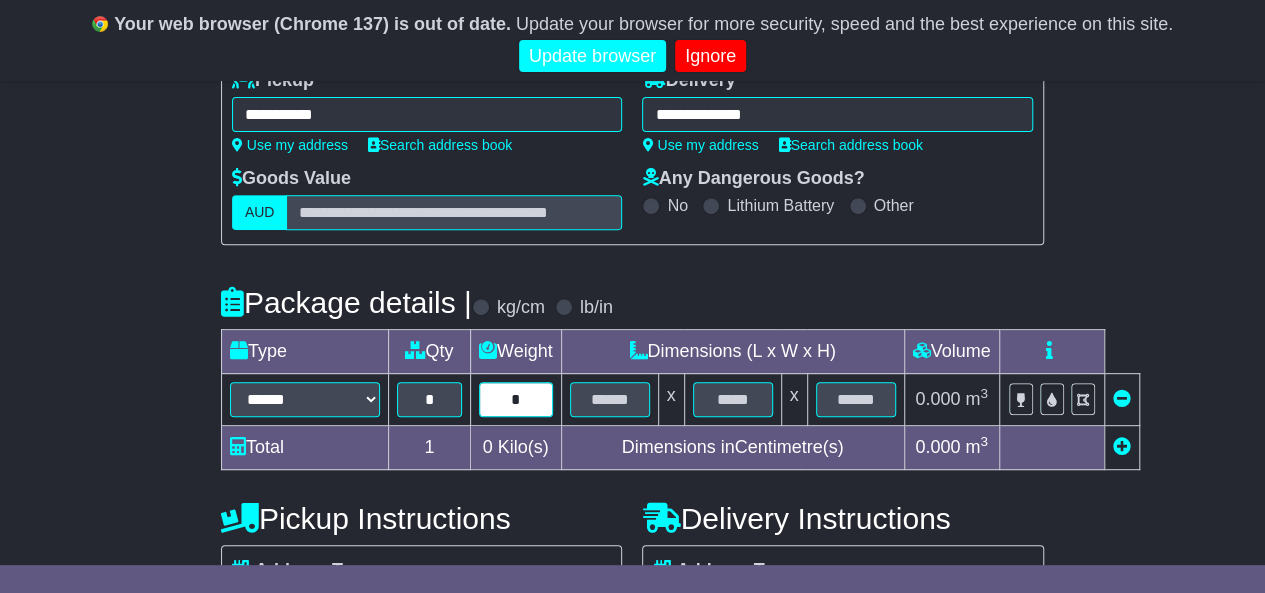 type on "*" 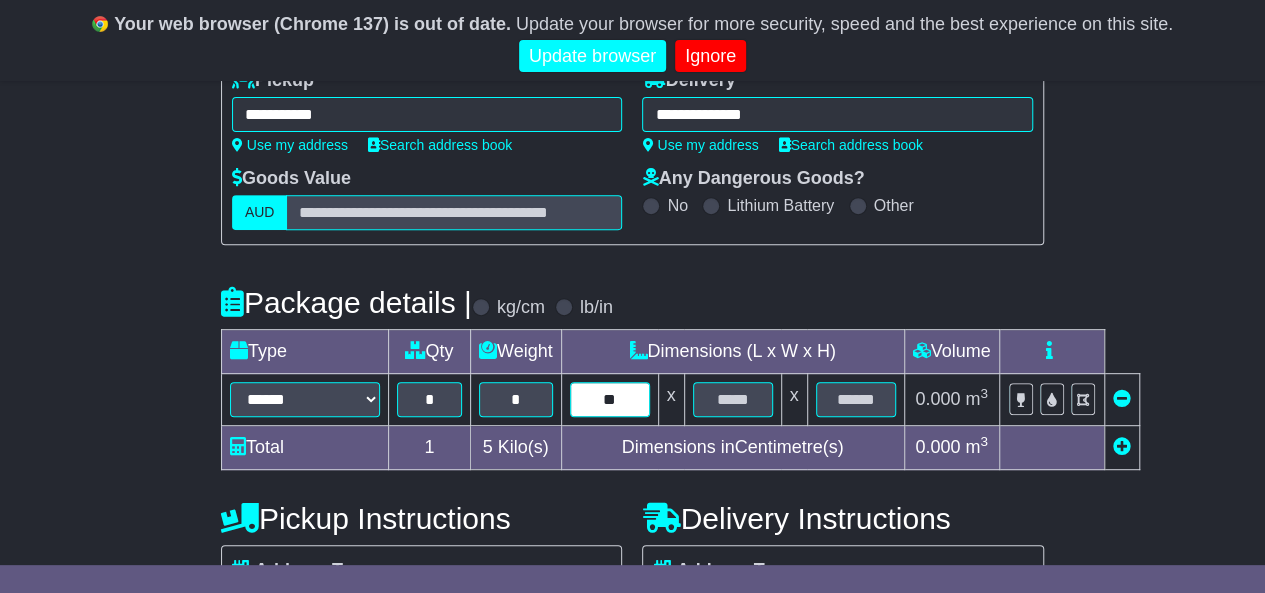 type on "**" 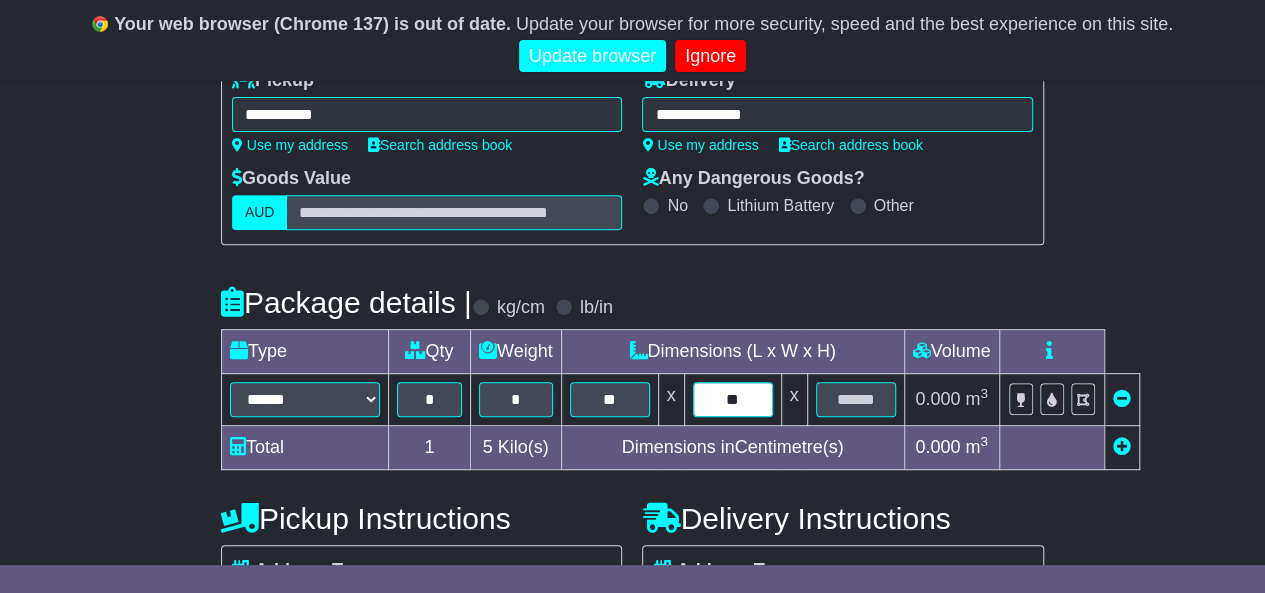 type on "**" 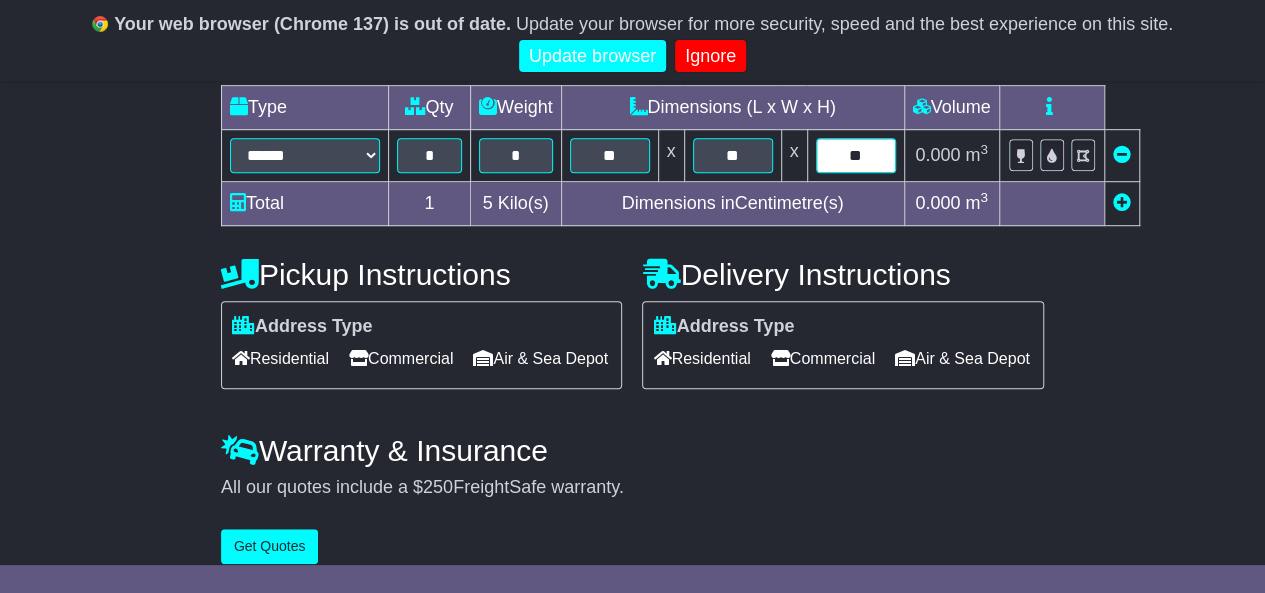 scroll, scrollTop: 572, scrollLeft: 0, axis: vertical 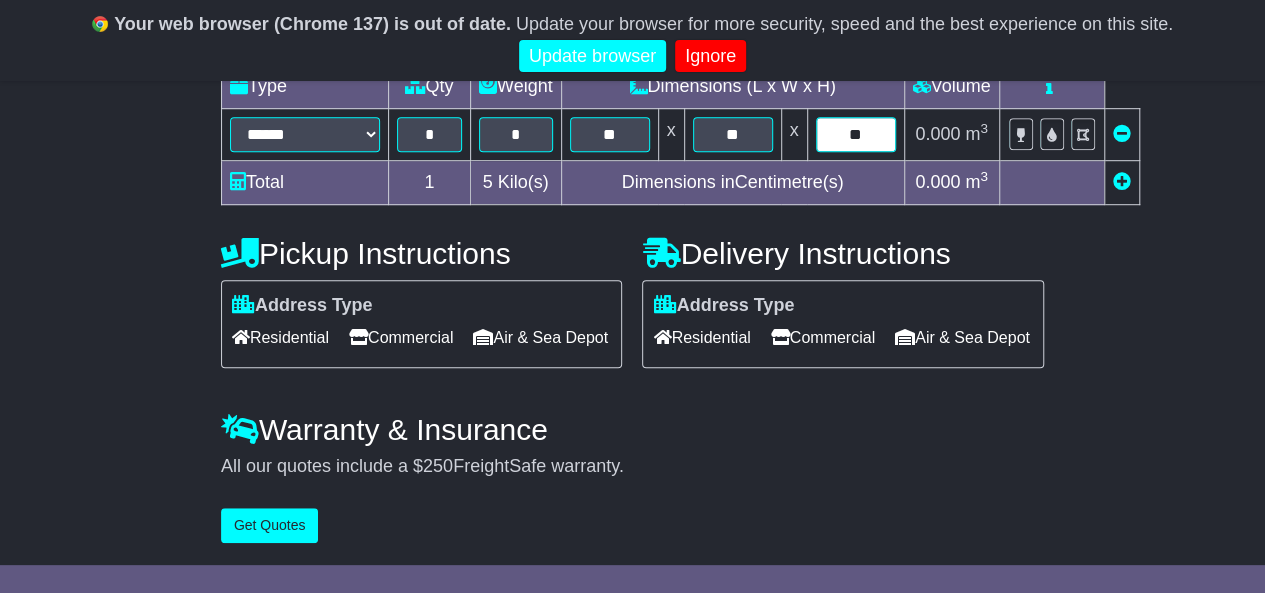 type on "**" 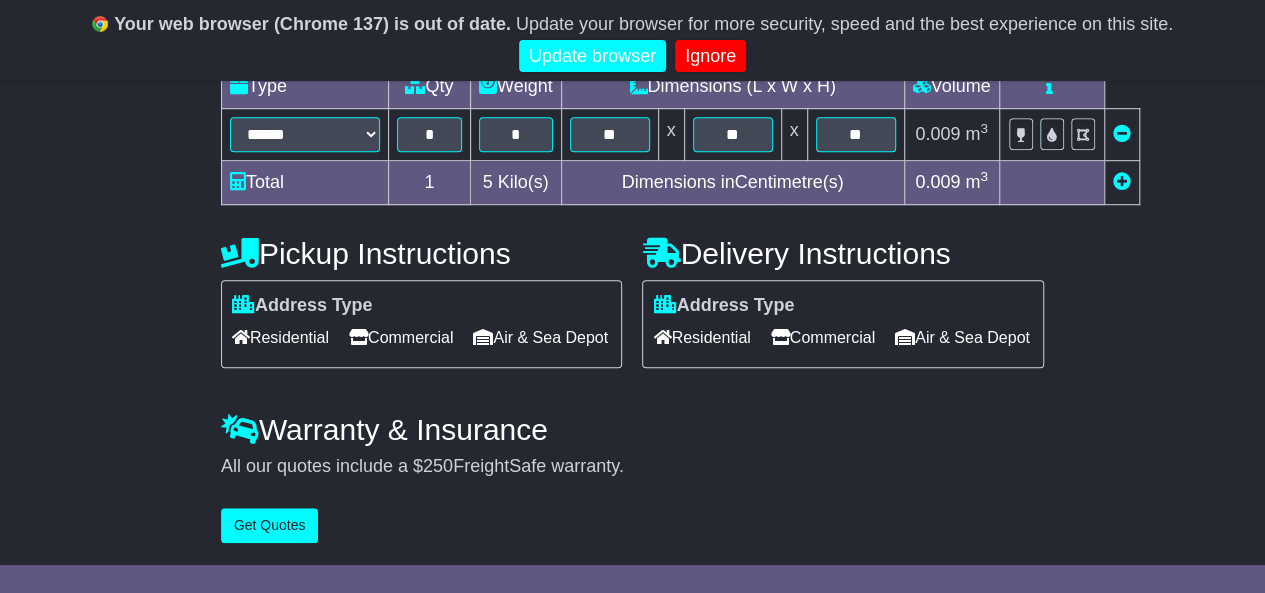 click on "Commercial" at bounding box center [401, 337] 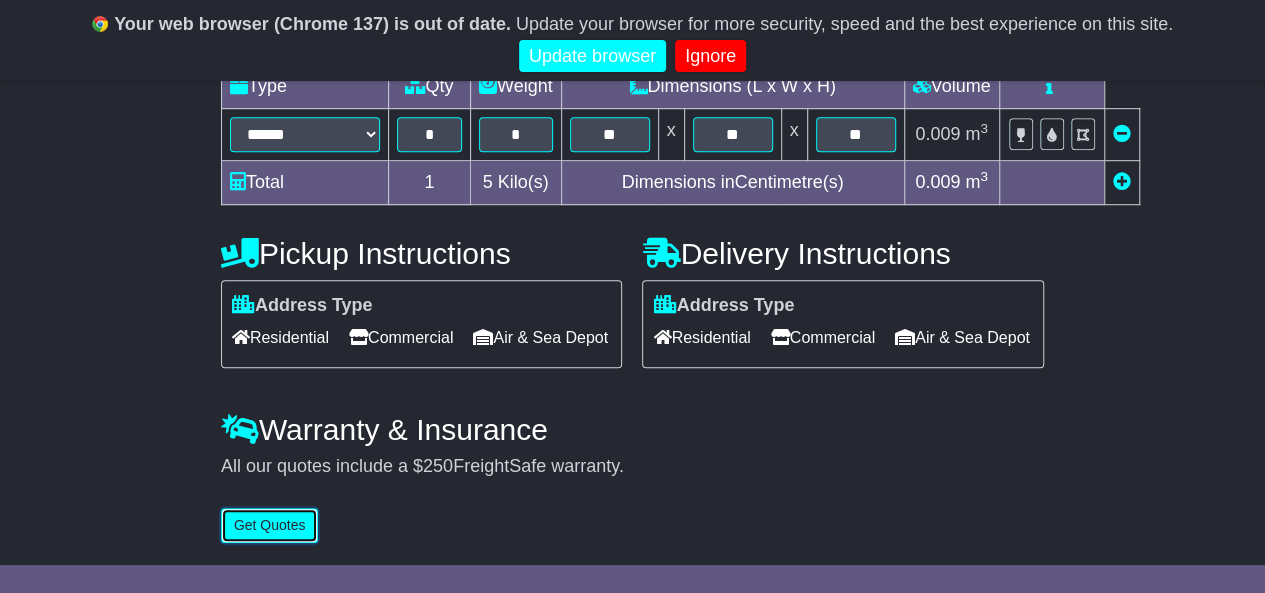 click on "Get Quotes" at bounding box center (270, 525) 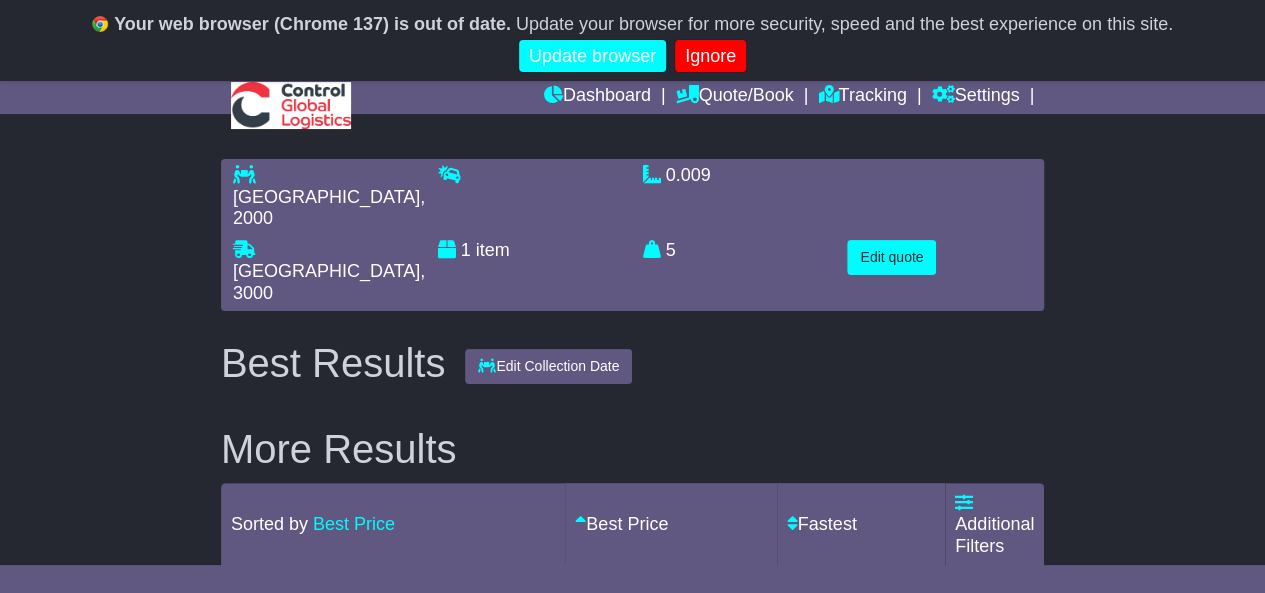 scroll, scrollTop: 96, scrollLeft: 0, axis: vertical 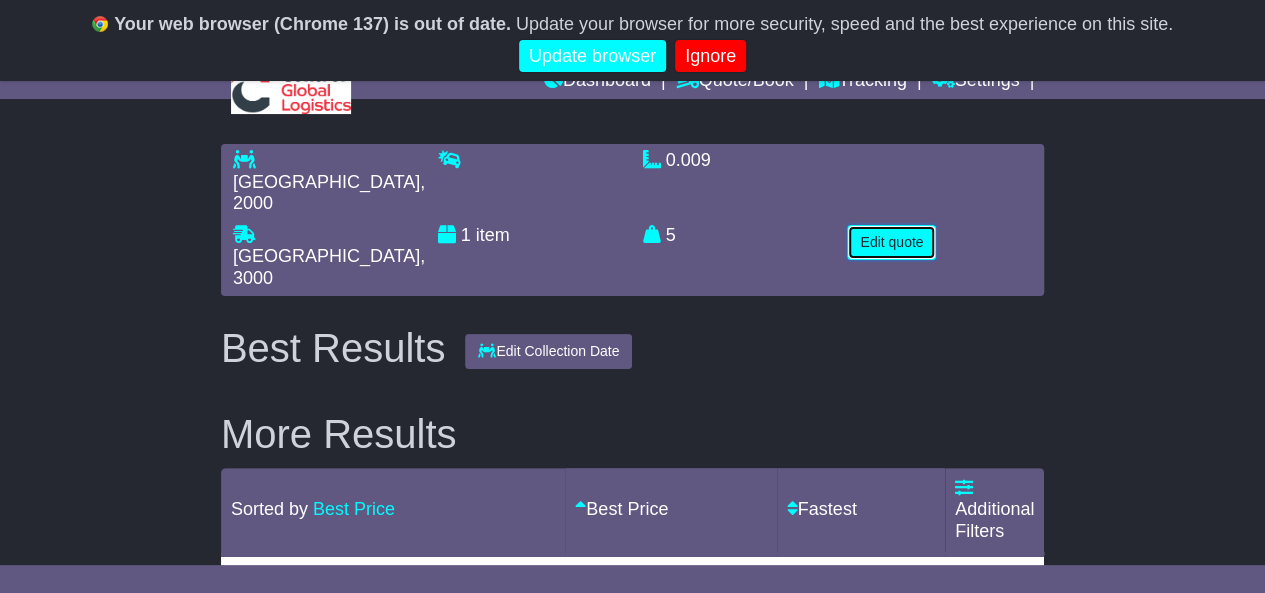 click on "Edit quote" at bounding box center (891, 242) 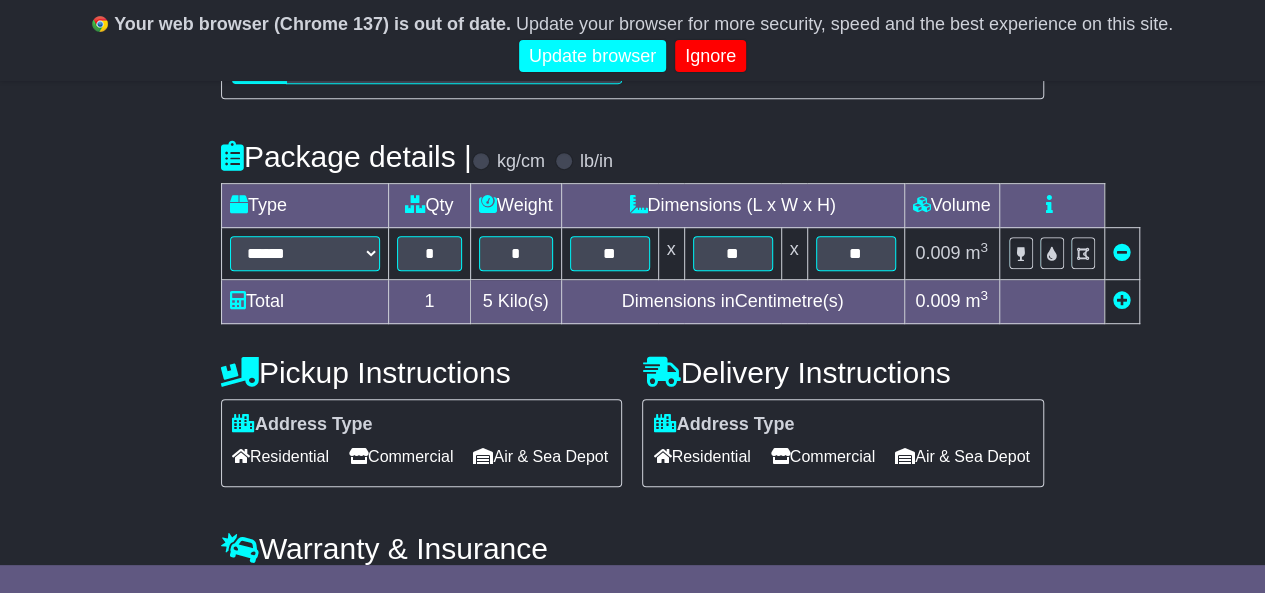 scroll, scrollTop: 427, scrollLeft: 0, axis: vertical 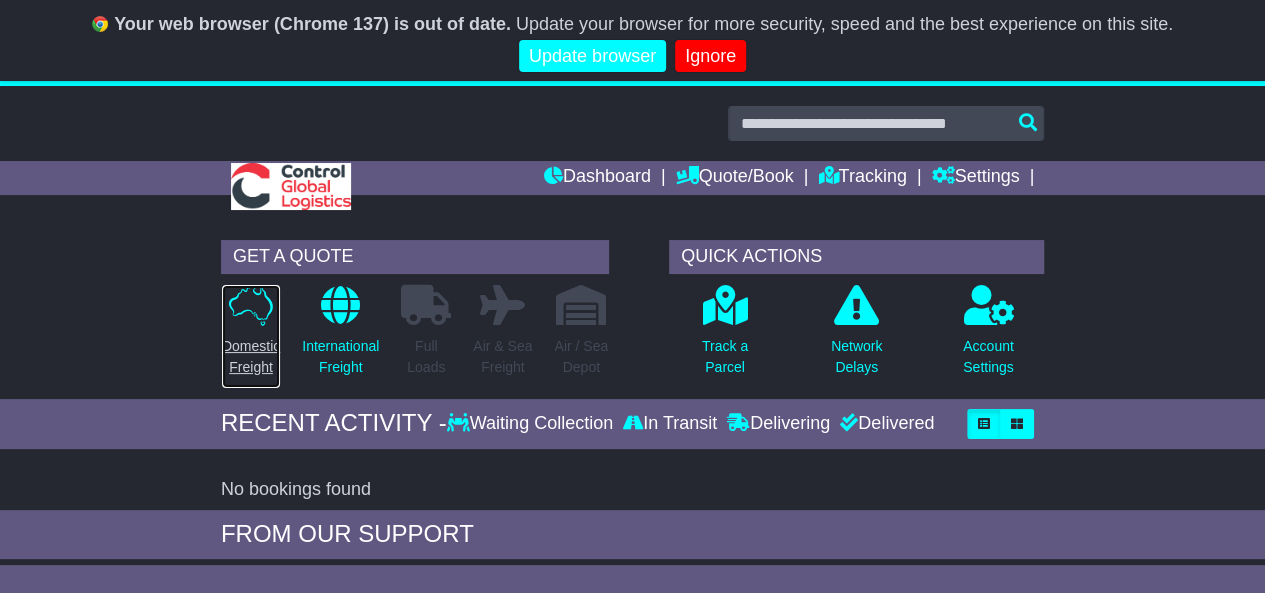 click on "Domestic Freight" at bounding box center (251, 357) 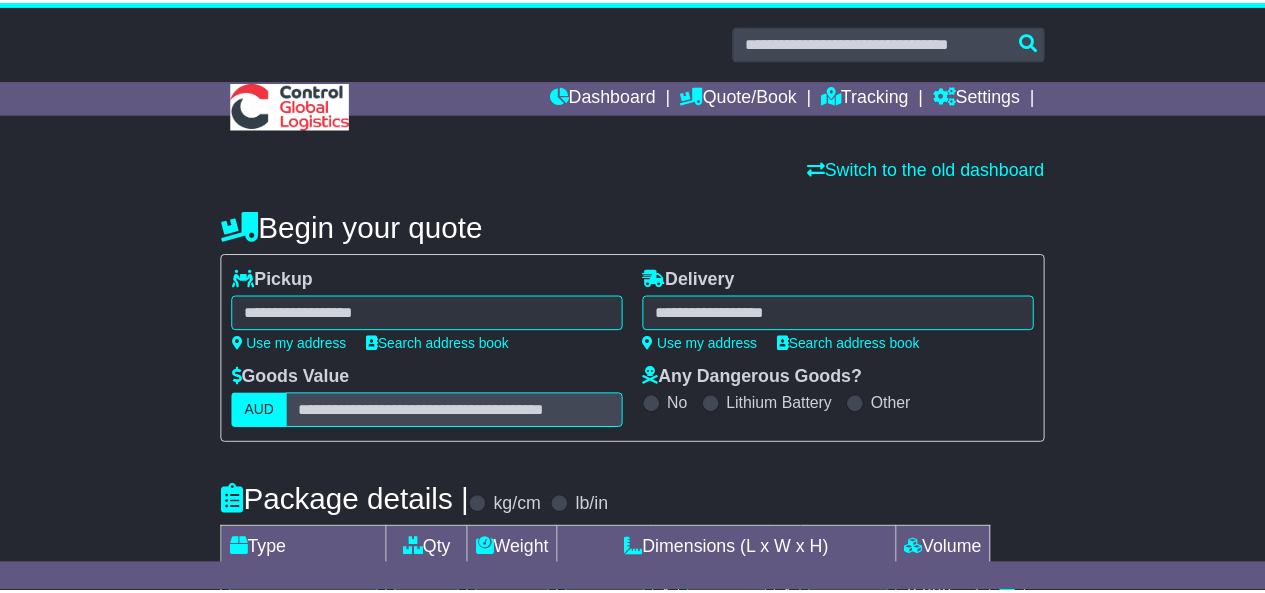 scroll, scrollTop: 0, scrollLeft: 0, axis: both 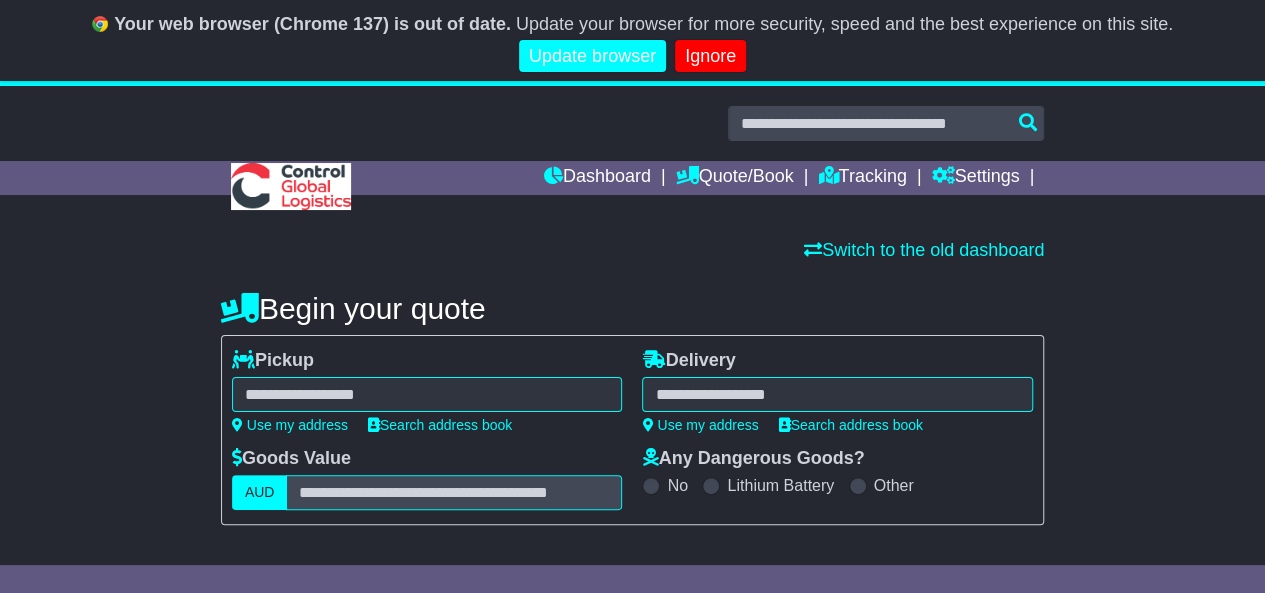 select 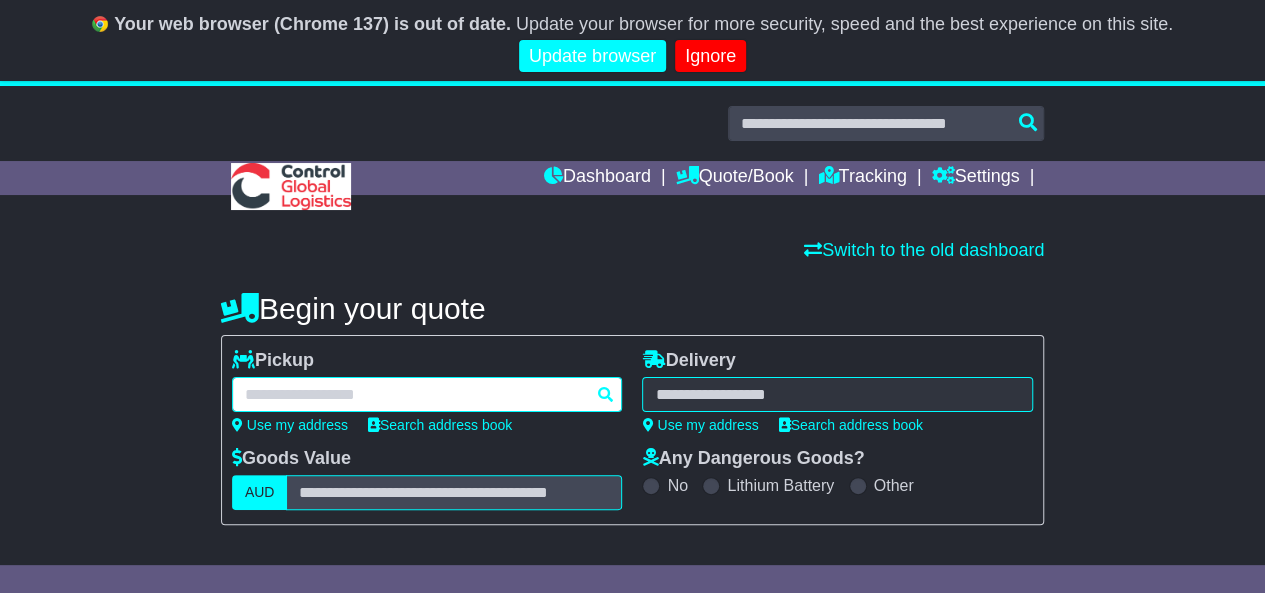 click at bounding box center (427, 394) 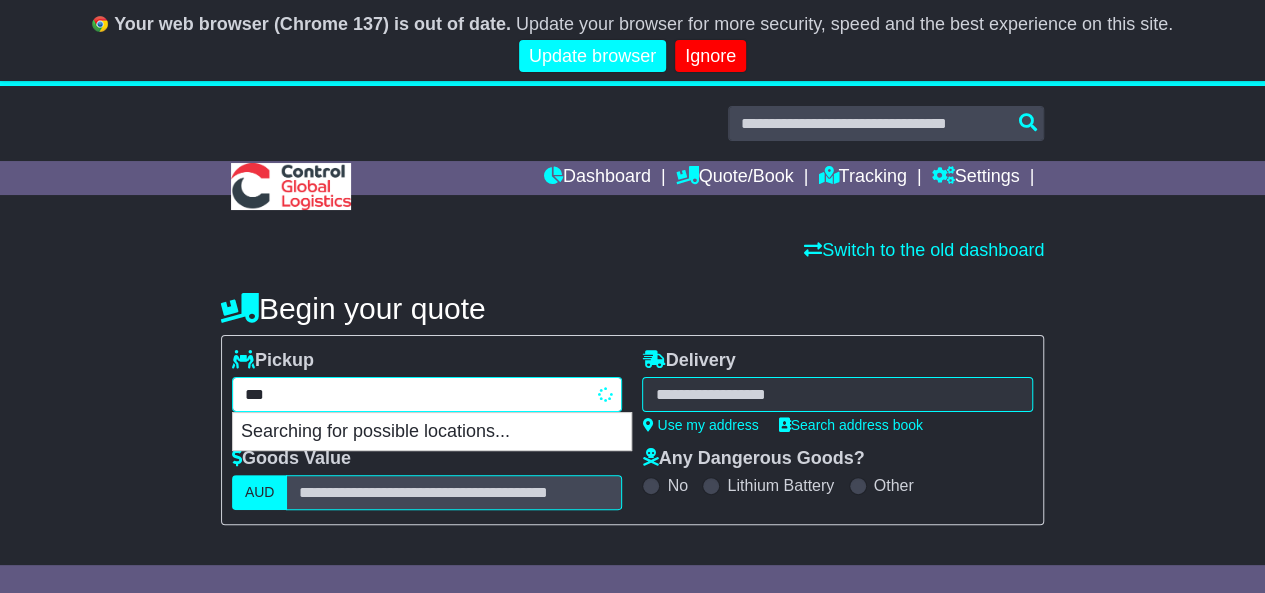 type on "****" 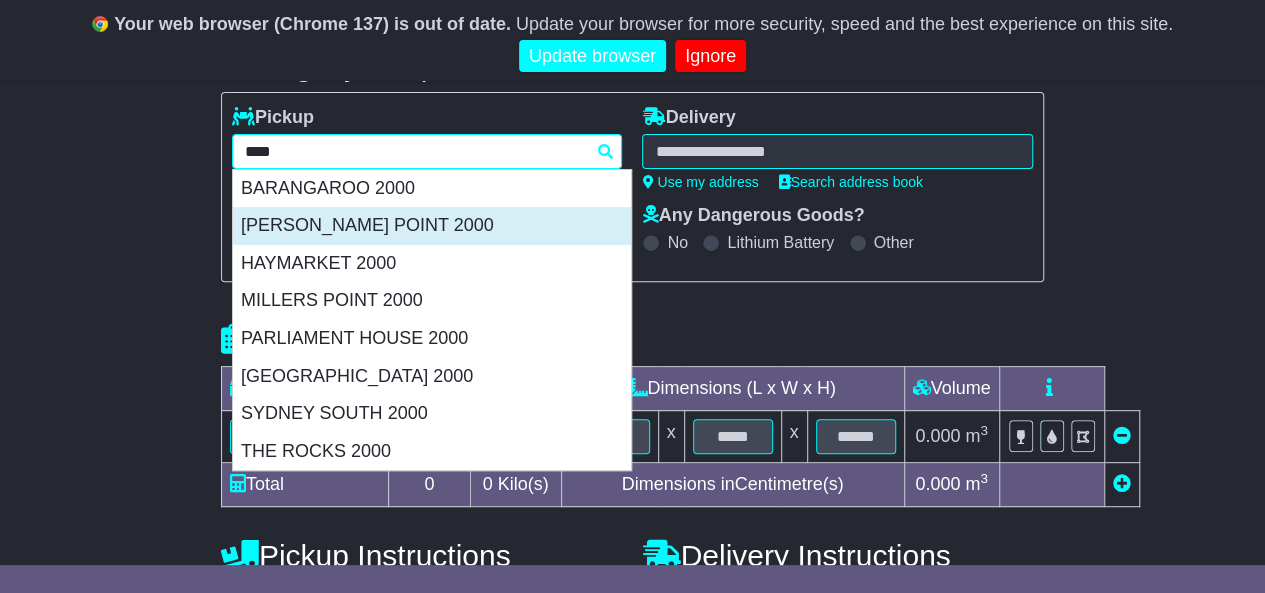 scroll, scrollTop: 242, scrollLeft: 0, axis: vertical 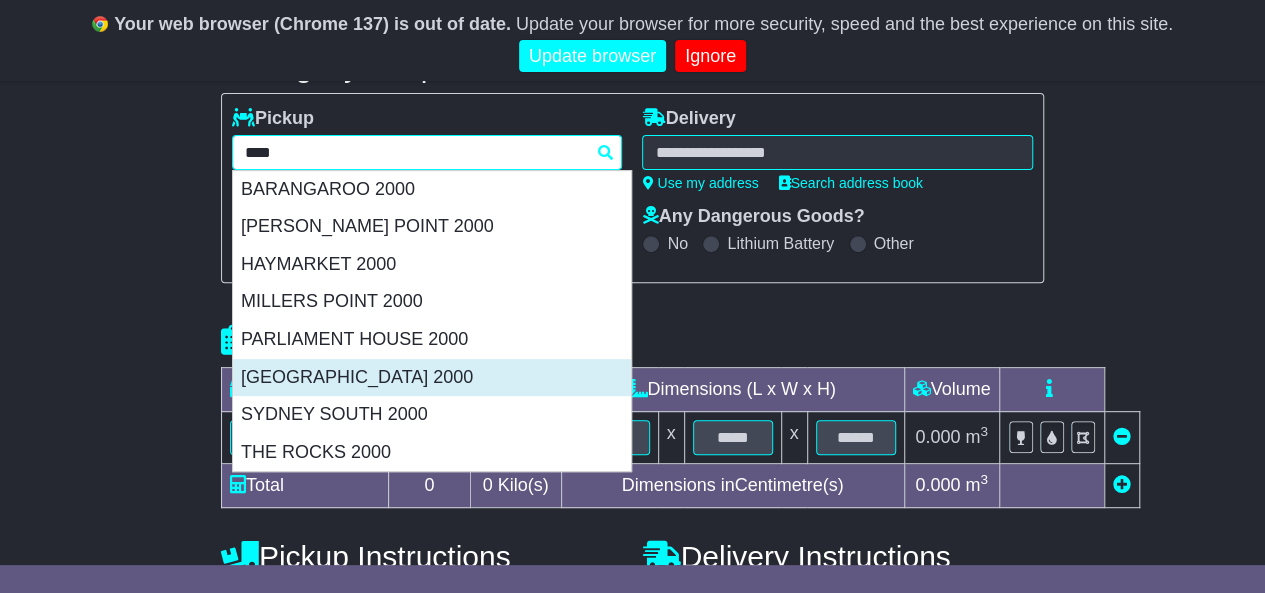 click on "[GEOGRAPHIC_DATA] 2000" at bounding box center [432, 378] 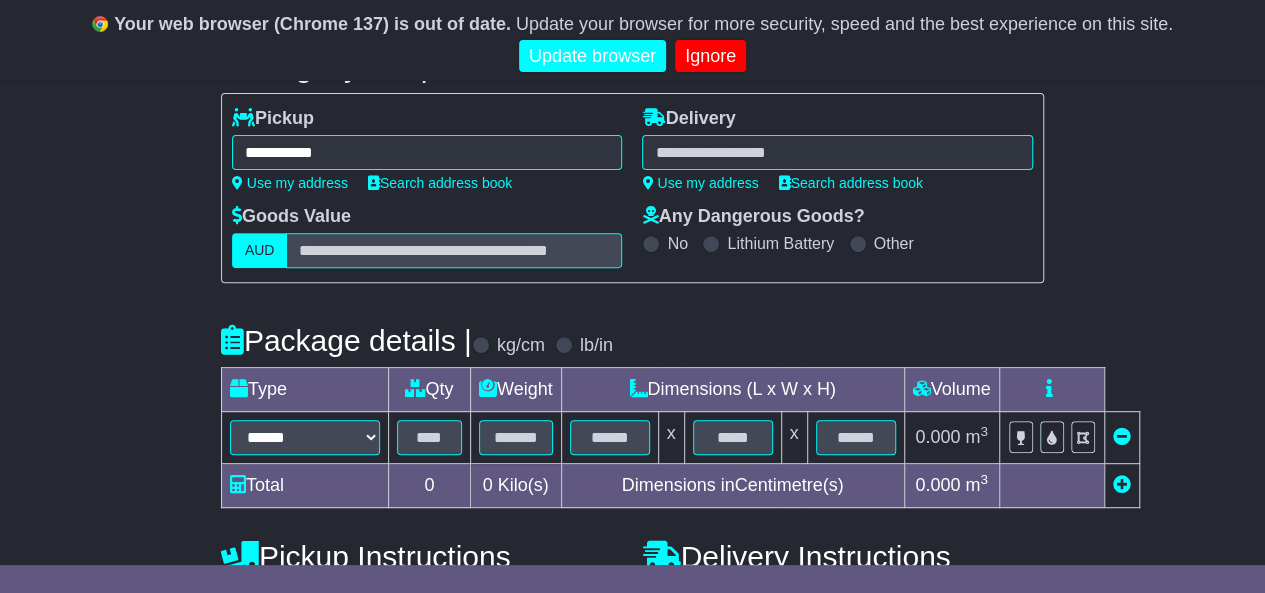 type on "**********" 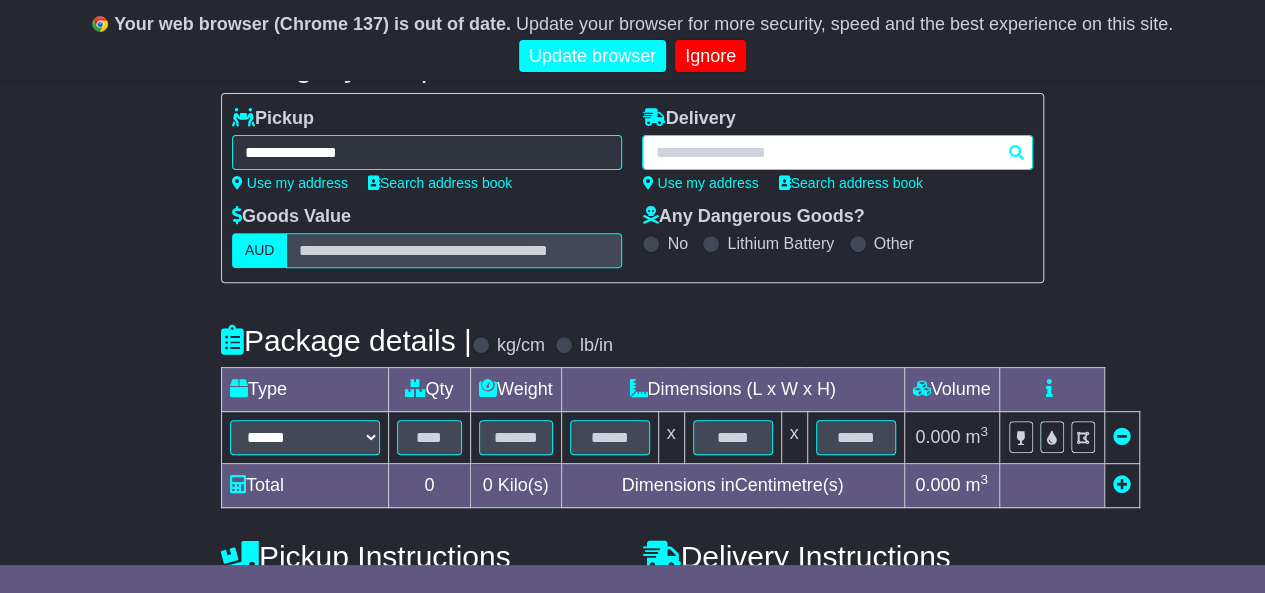 click at bounding box center (837, 152) 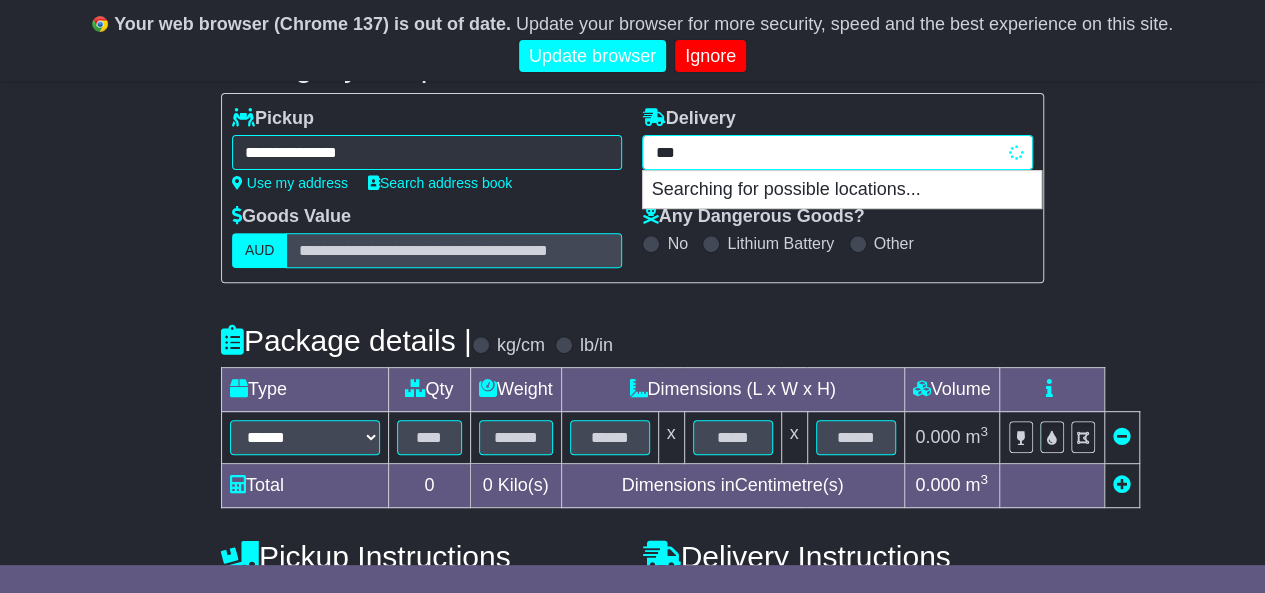 type on "****" 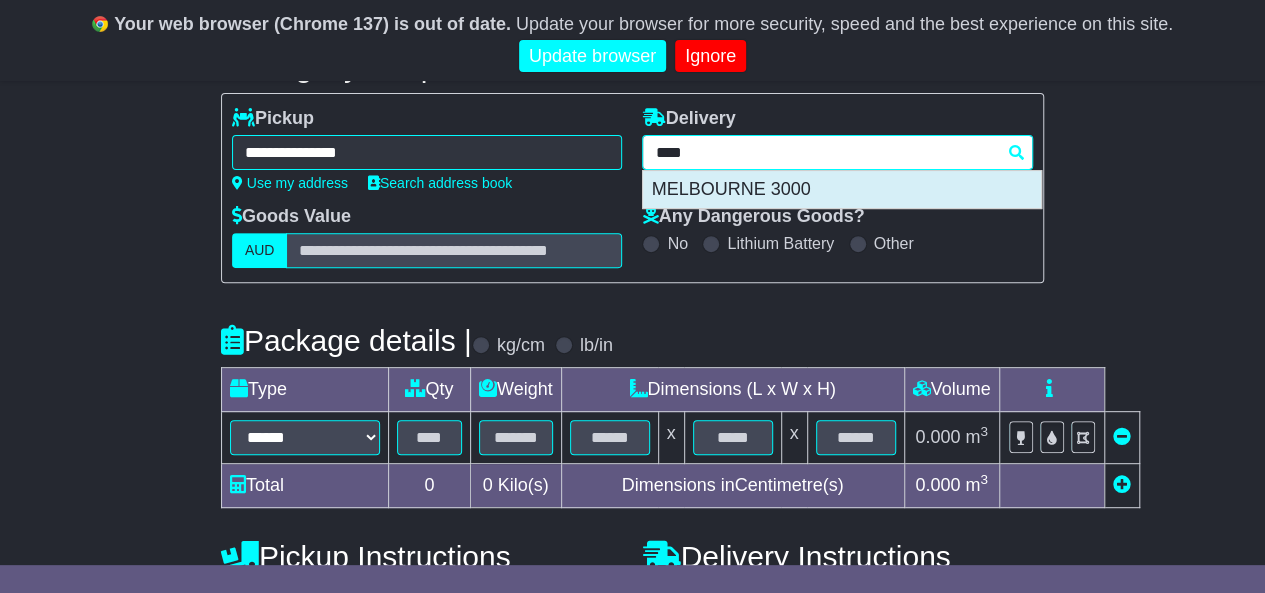 click on "MELBOURNE 3000" at bounding box center [842, 190] 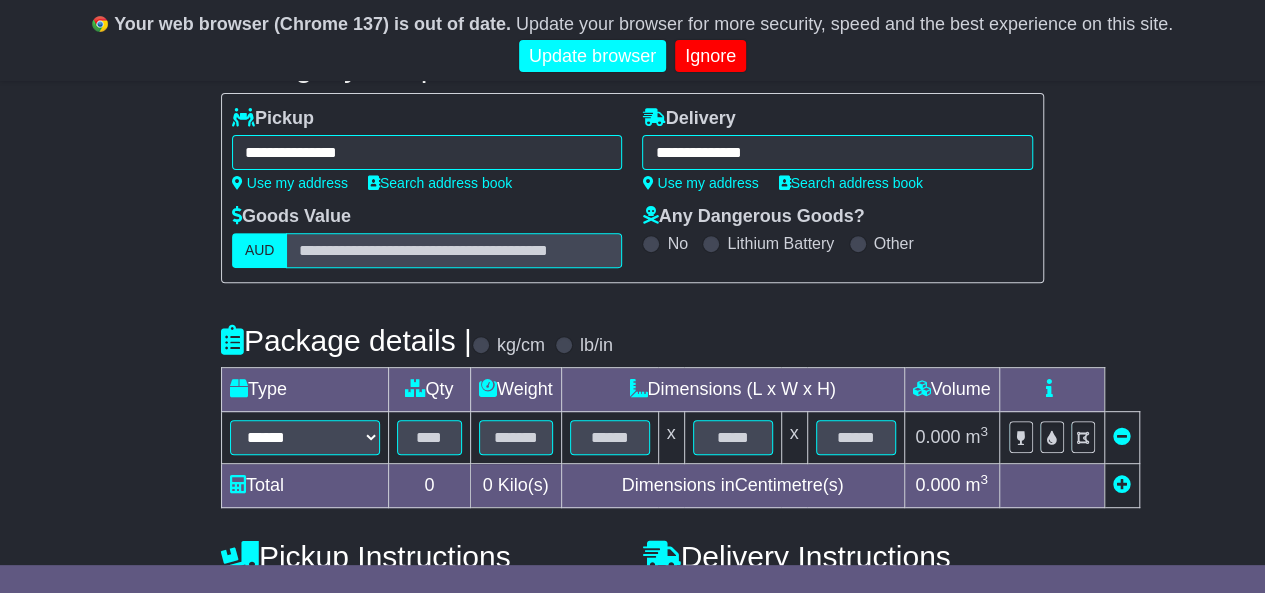 type on "**********" 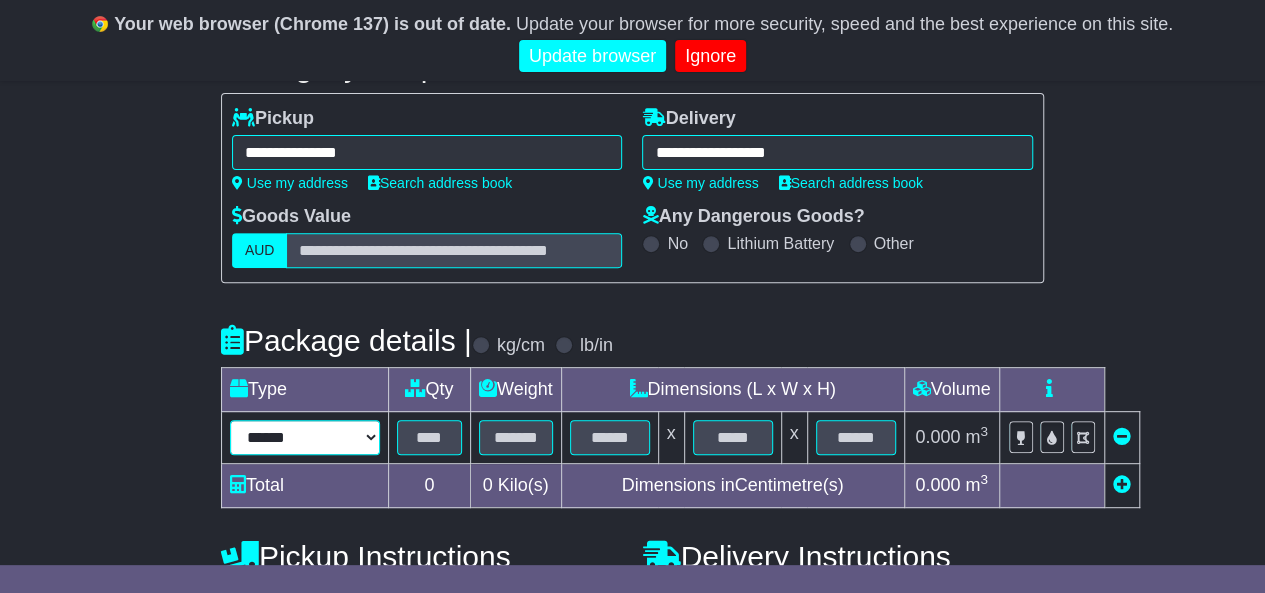 click on "****** ****** *** ******** ***** **** **** ****** *** *******" at bounding box center [305, 437] 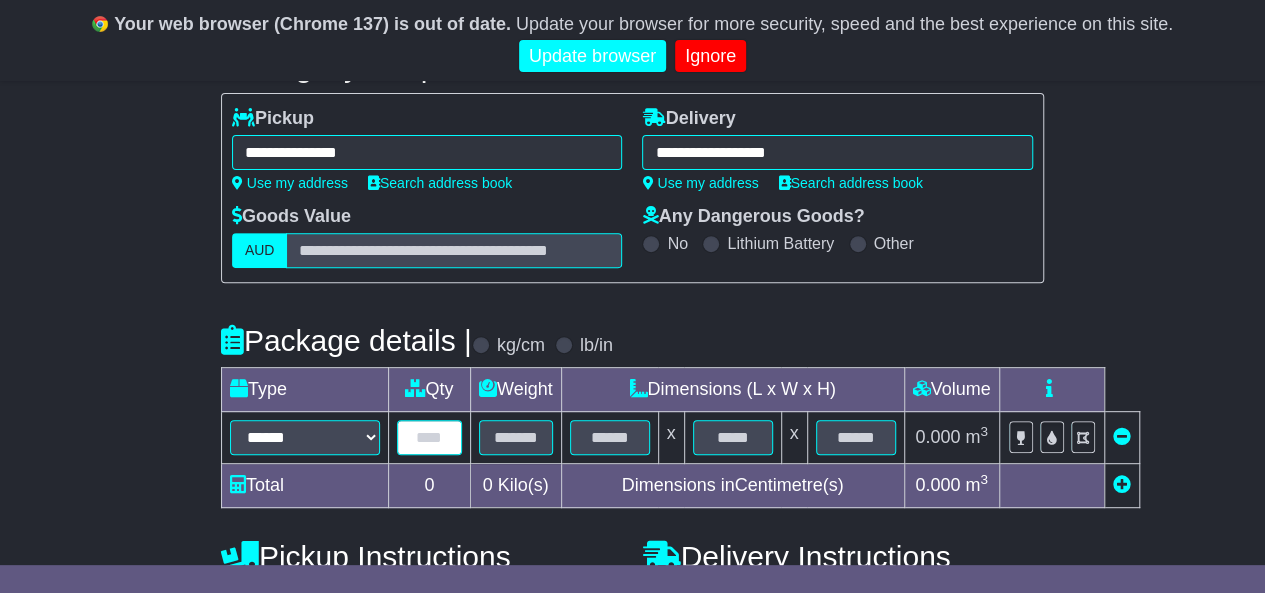 click at bounding box center [429, 437] 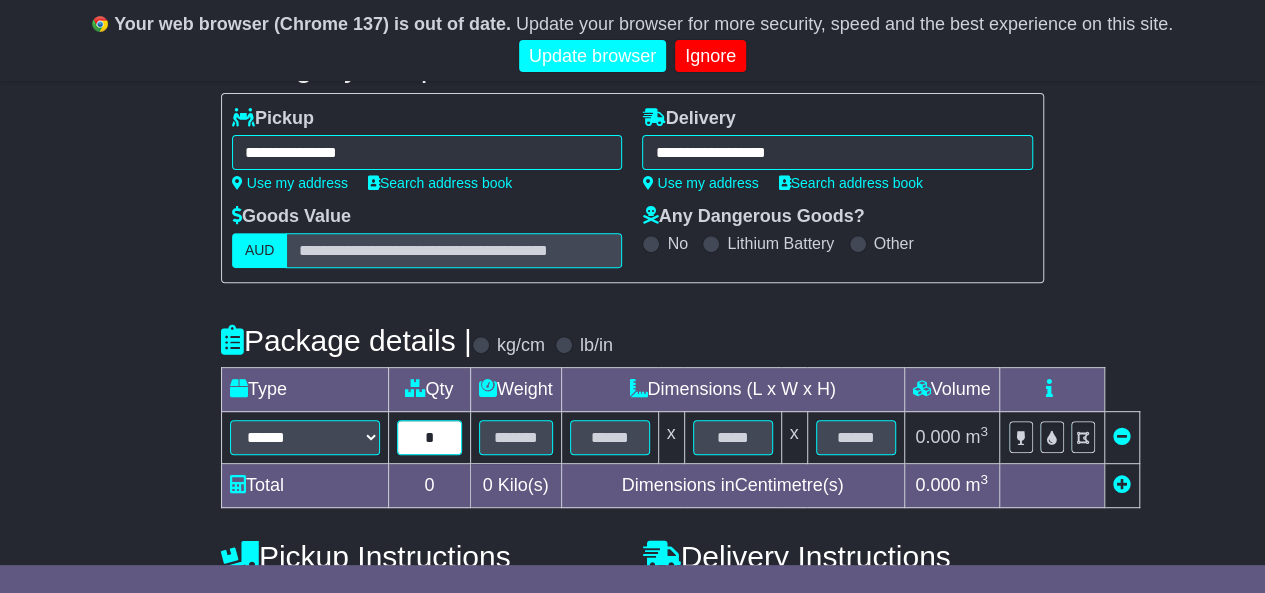 type on "*" 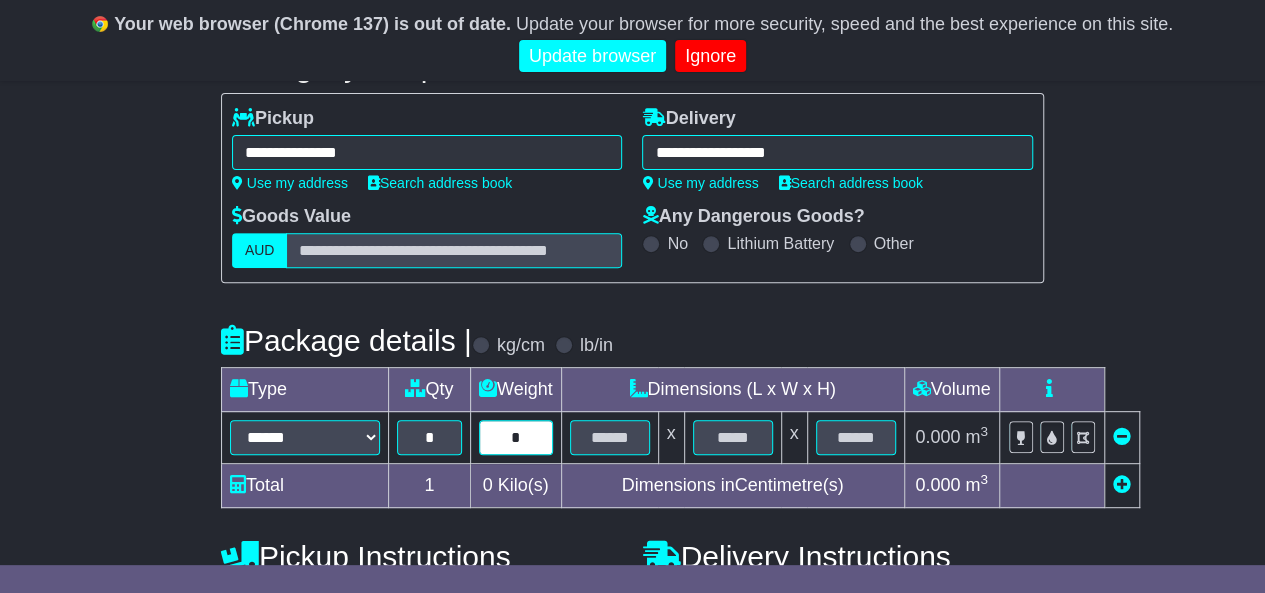 type on "*" 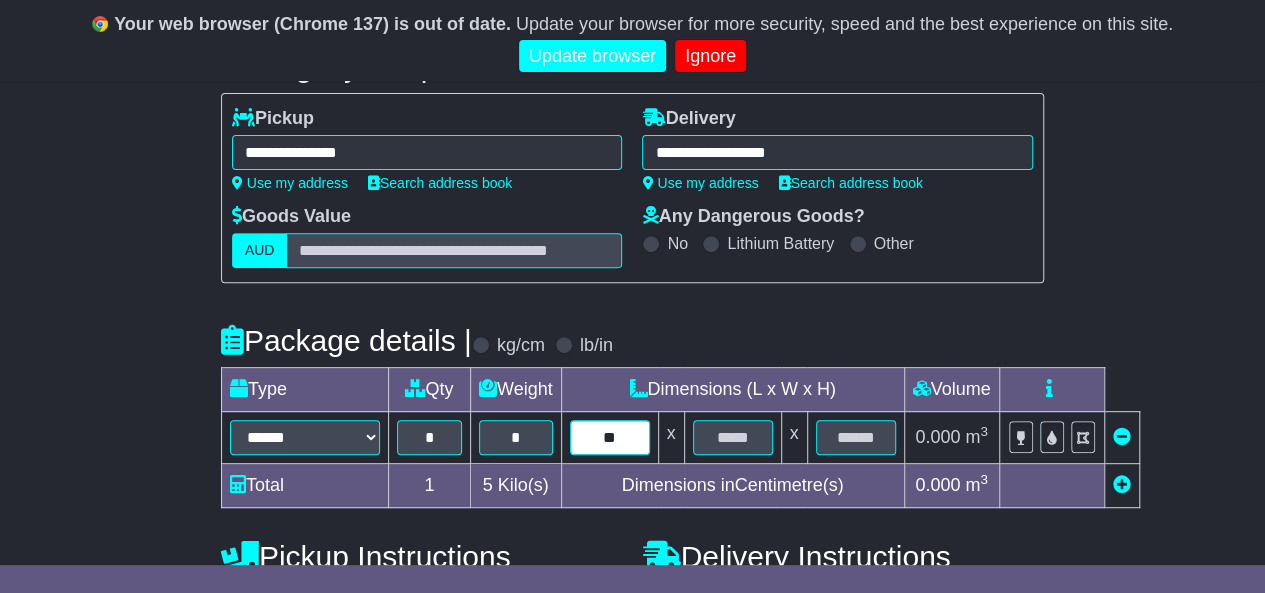 type on "**" 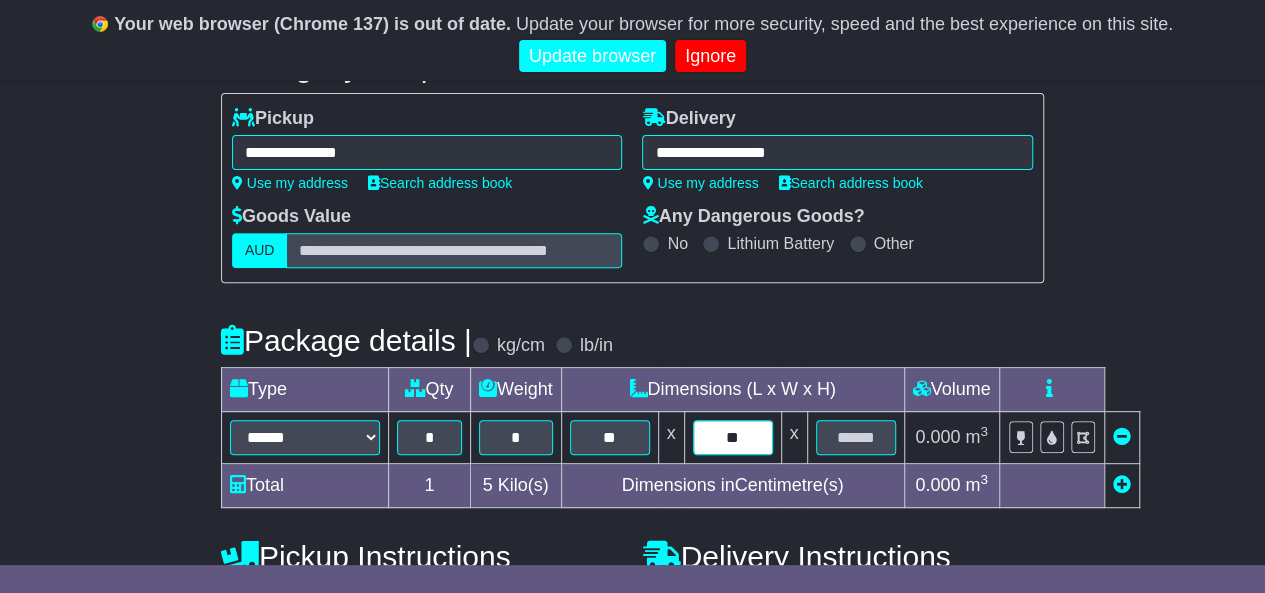type on "**" 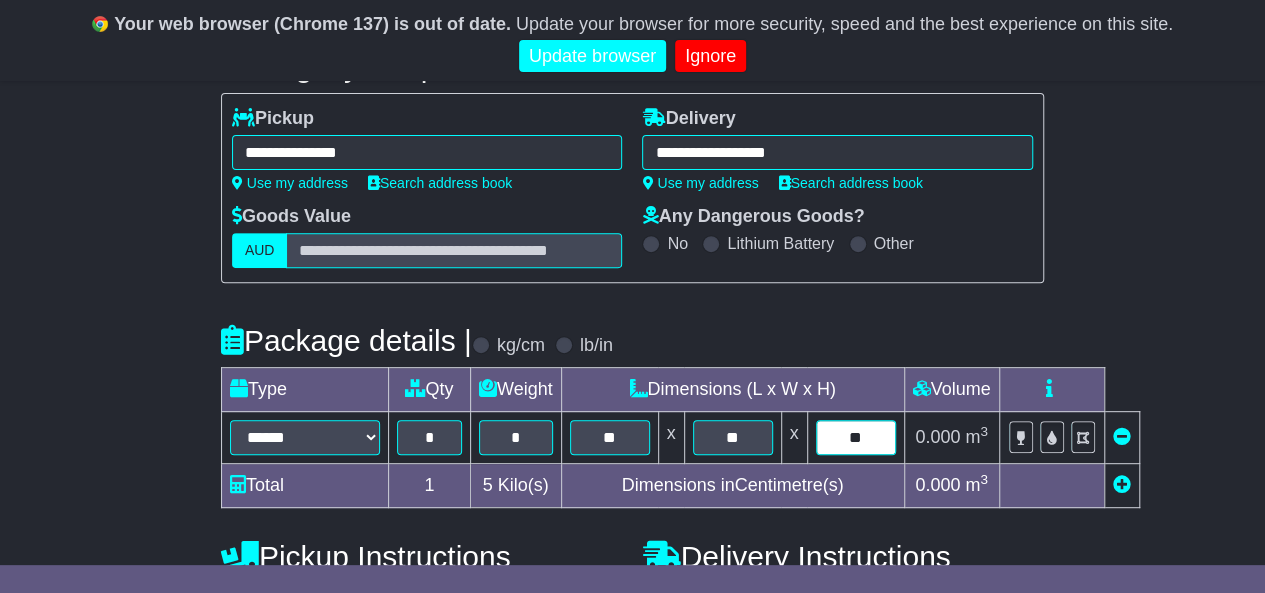 scroll, scrollTop: 572, scrollLeft: 0, axis: vertical 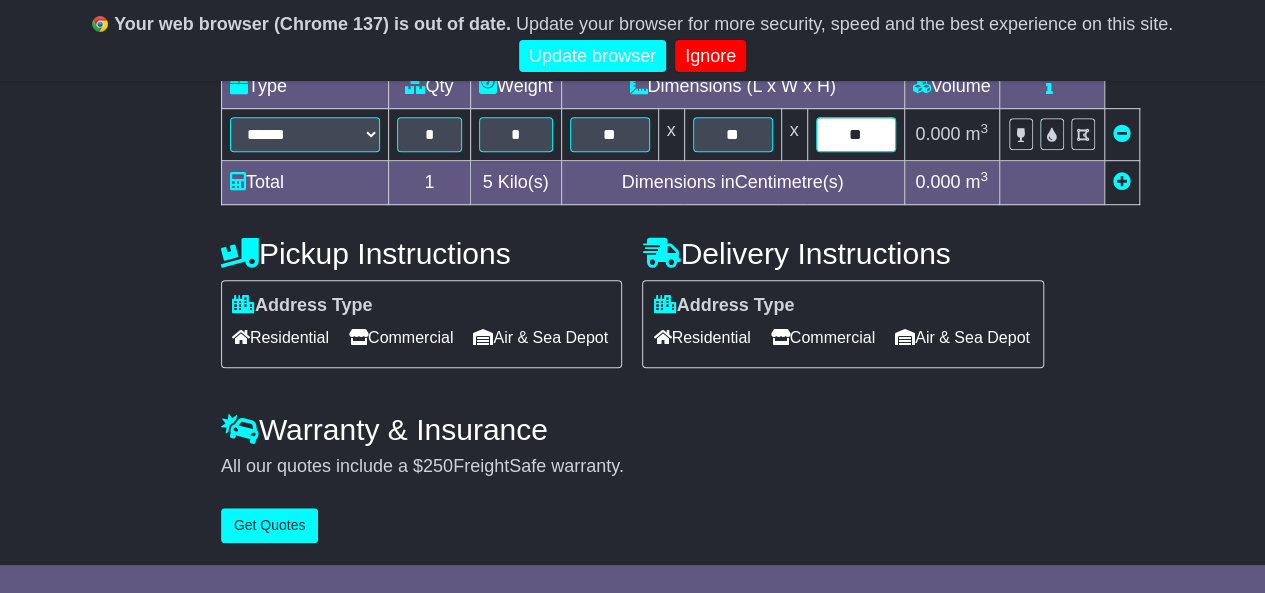 type on "**" 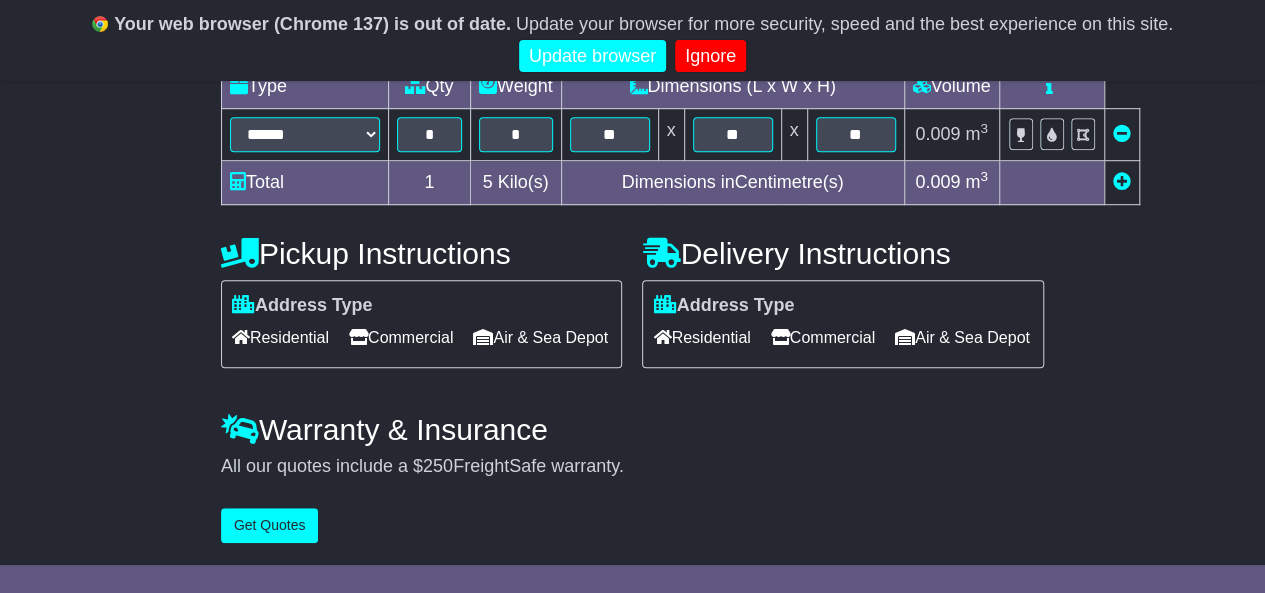 click on "Commercial" at bounding box center (401, 337) 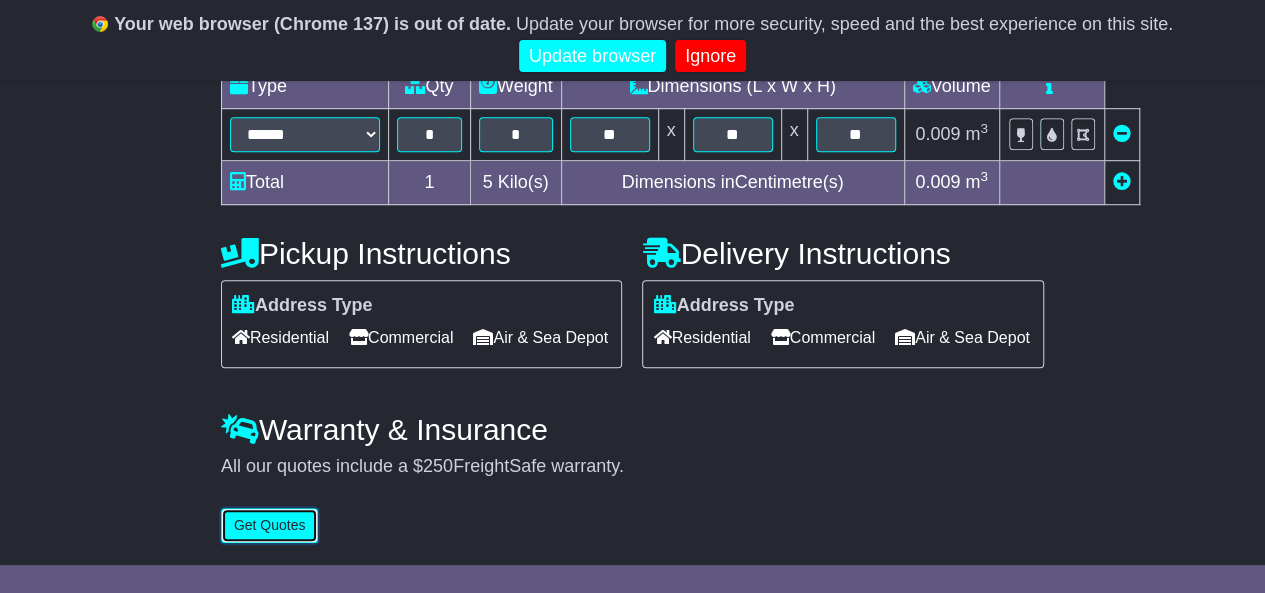 click on "Get Quotes" at bounding box center (270, 525) 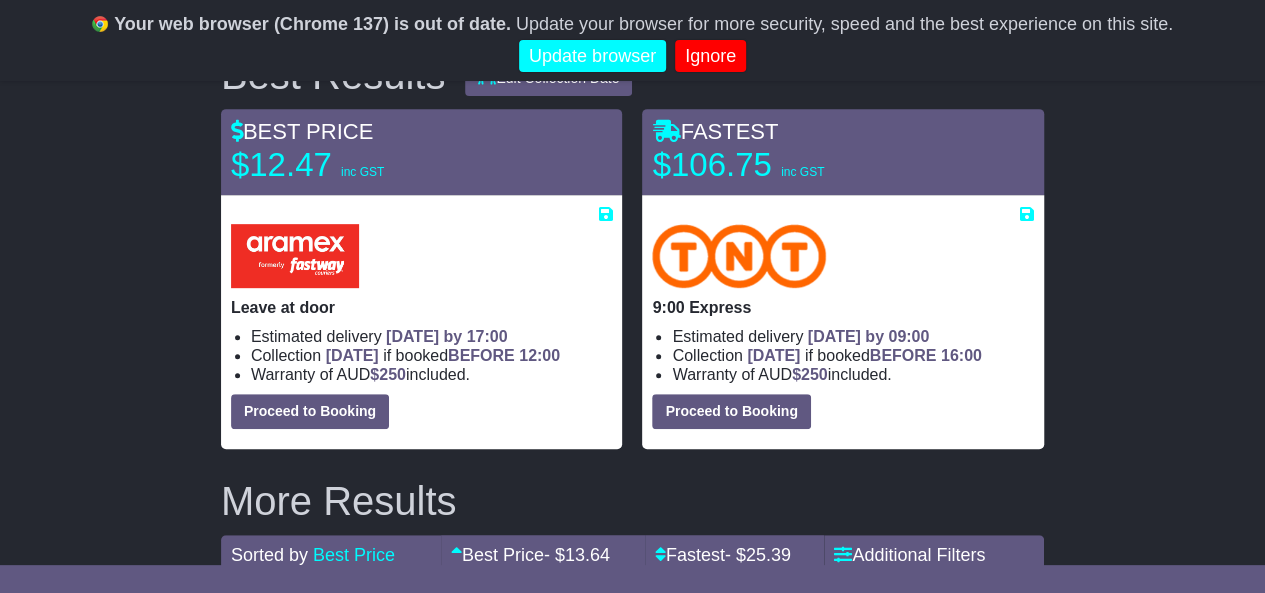 scroll, scrollTop: 368, scrollLeft: 0, axis: vertical 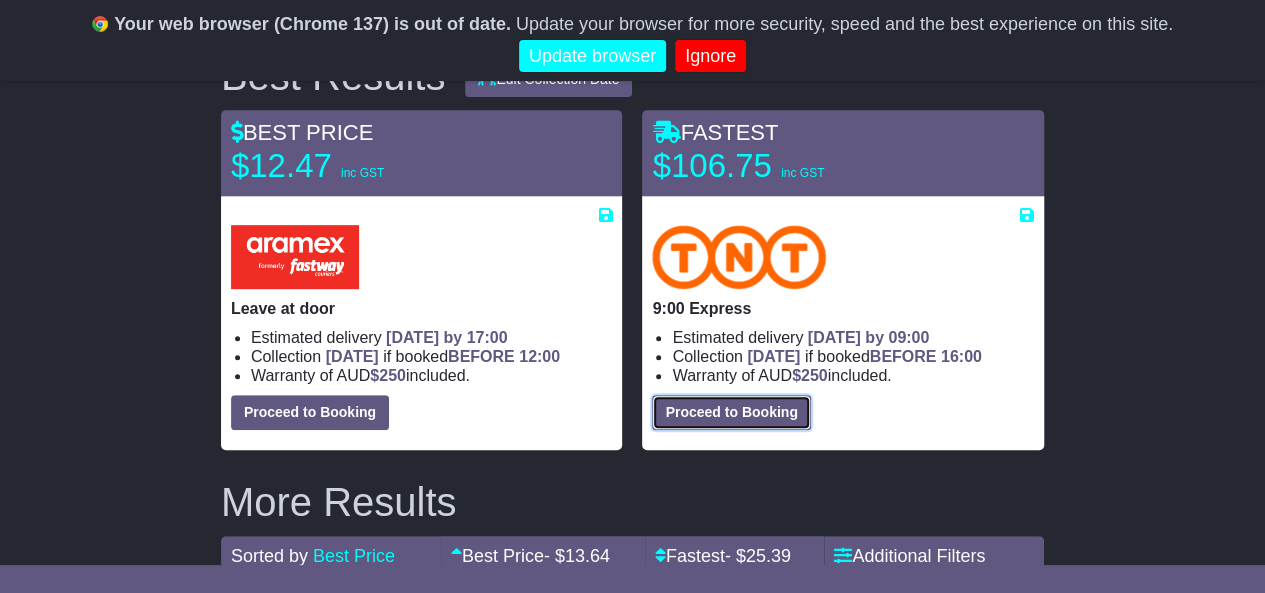 click on "Proceed to Booking" at bounding box center [731, 412] 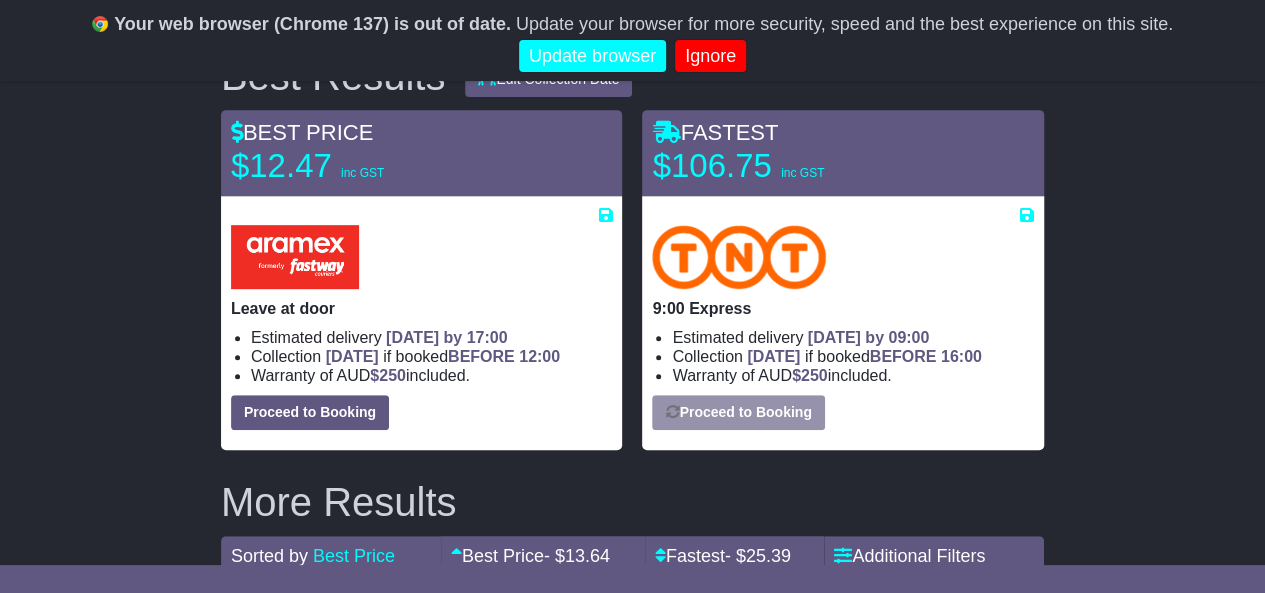 select on "*****" 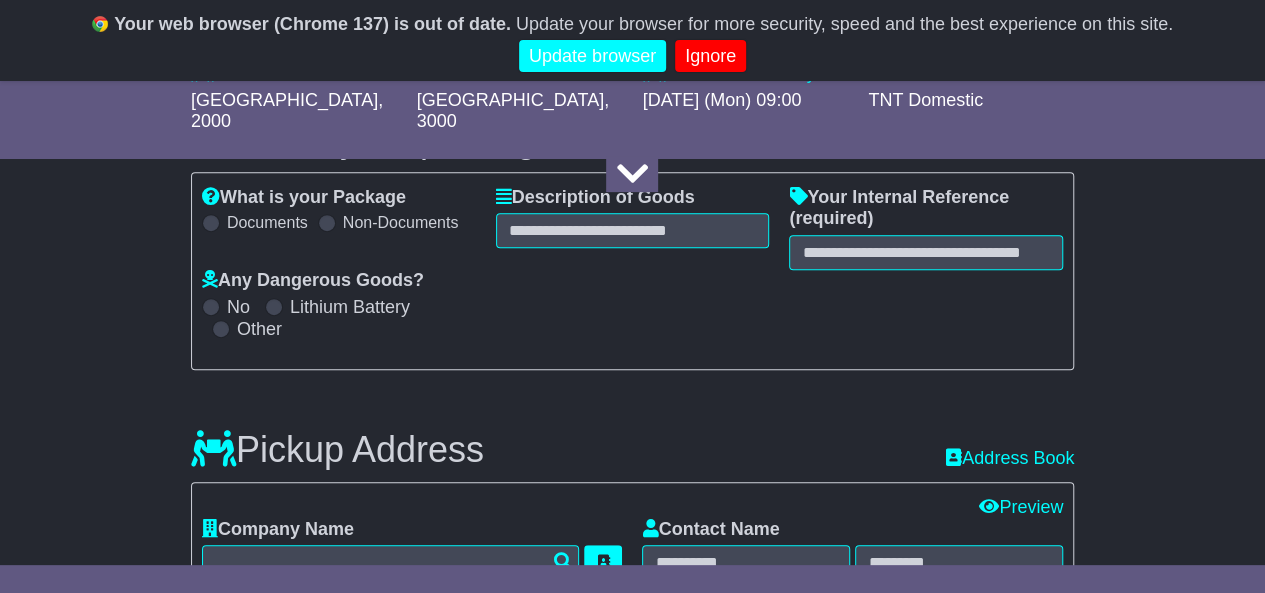 select 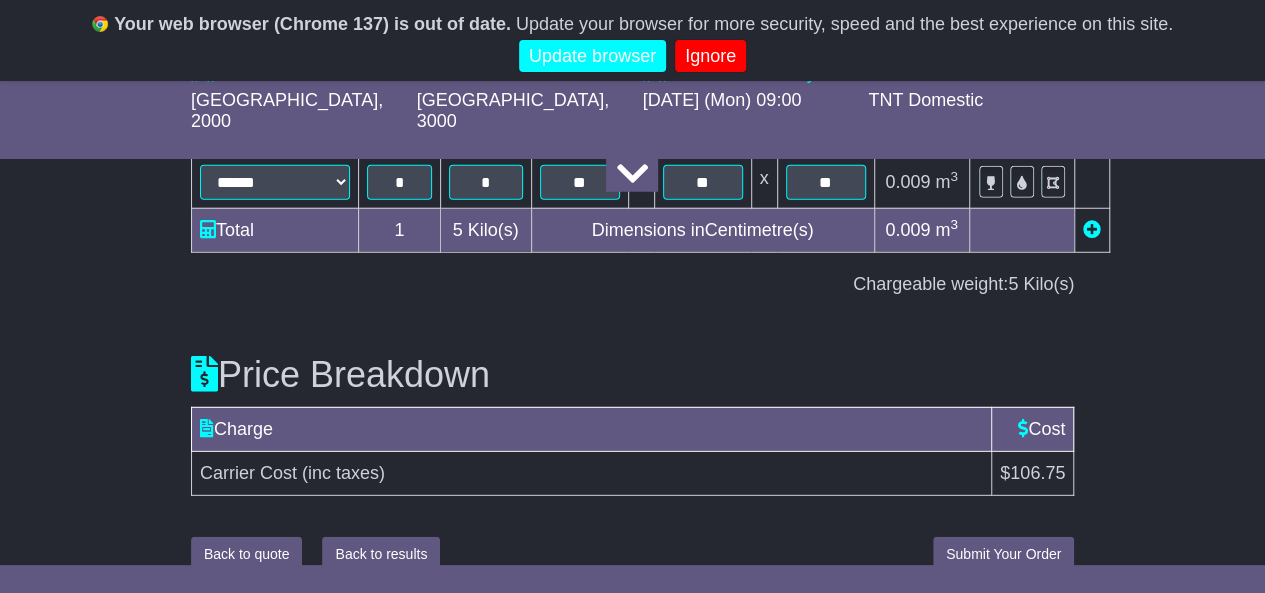scroll, scrollTop: 2458, scrollLeft: 0, axis: vertical 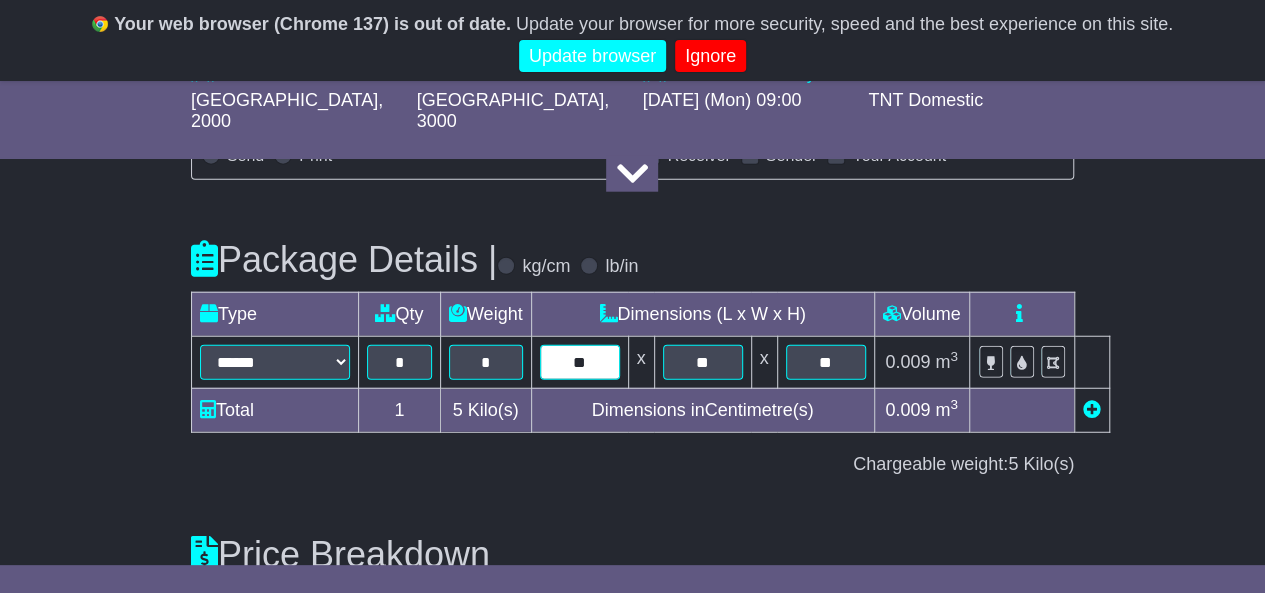 click on "**" at bounding box center [580, 362] 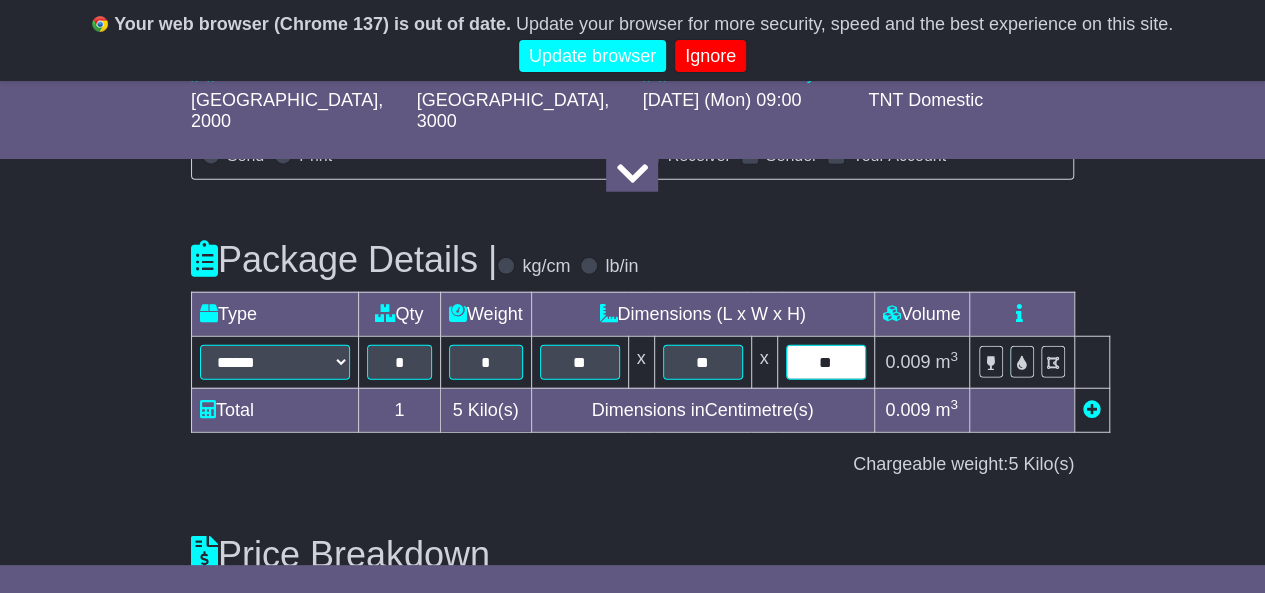 drag, startPoint x: 840, startPoint y: 336, endPoint x: 778, endPoint y: 306, distance: 68.8767 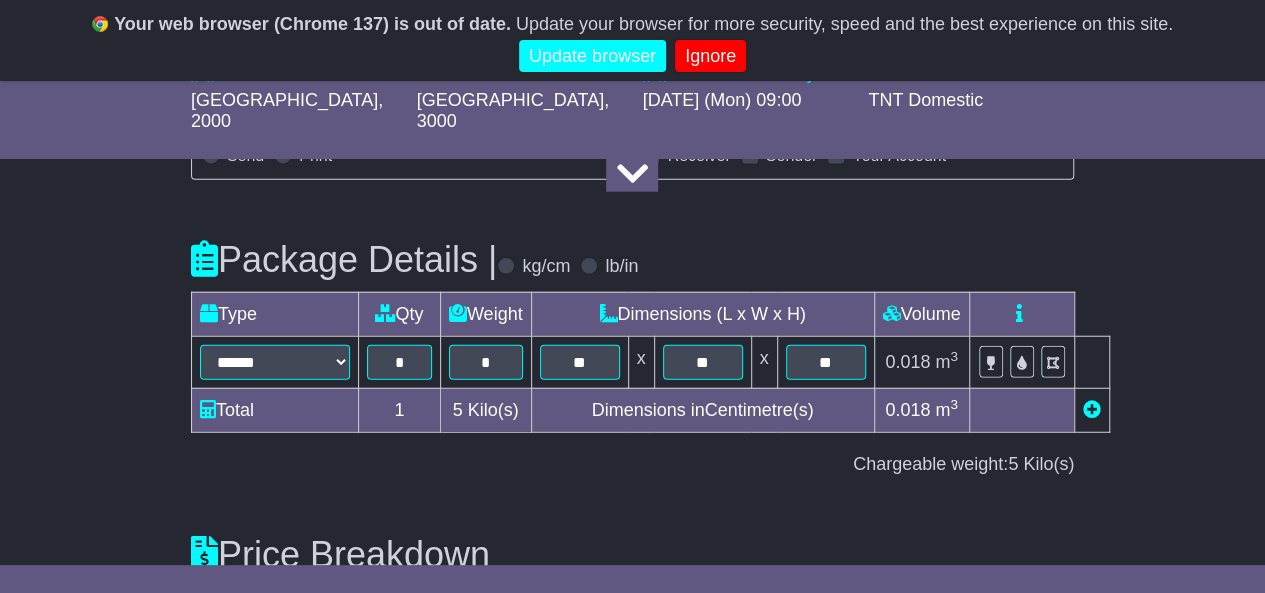 click on "Chargeable weight:
5
Kilo(s)" at bounding box center [632, 465] 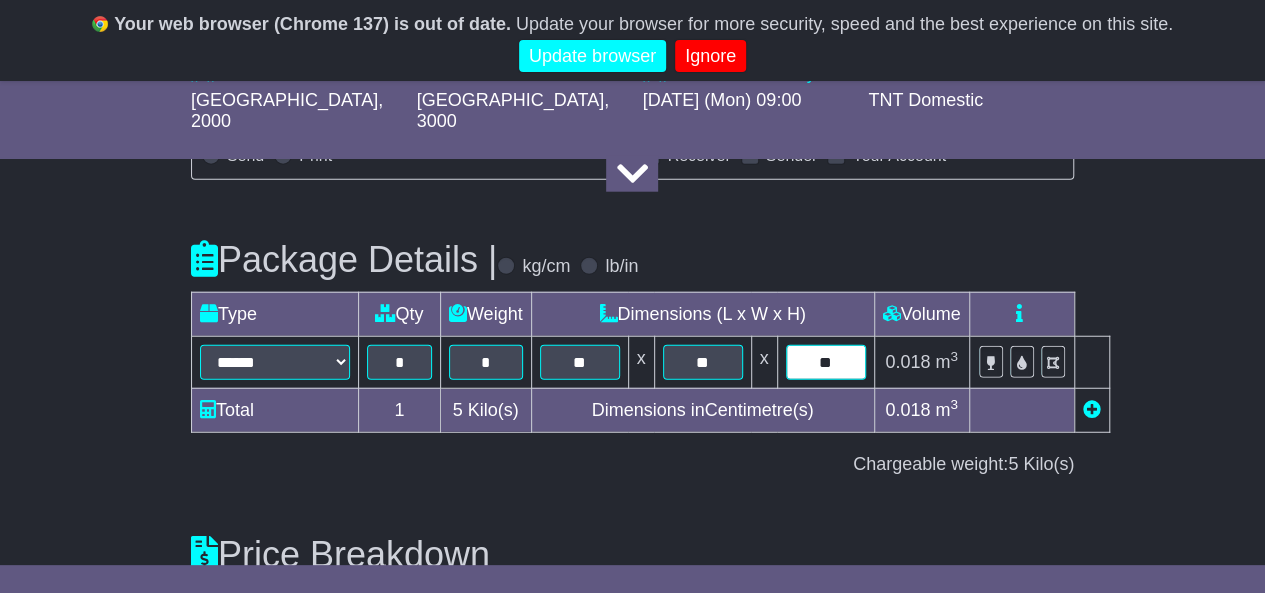 drag, startPoint x: 842, startPoint y: 333, endPoint x: 787, endPoint y: 345, distance: 56.293873 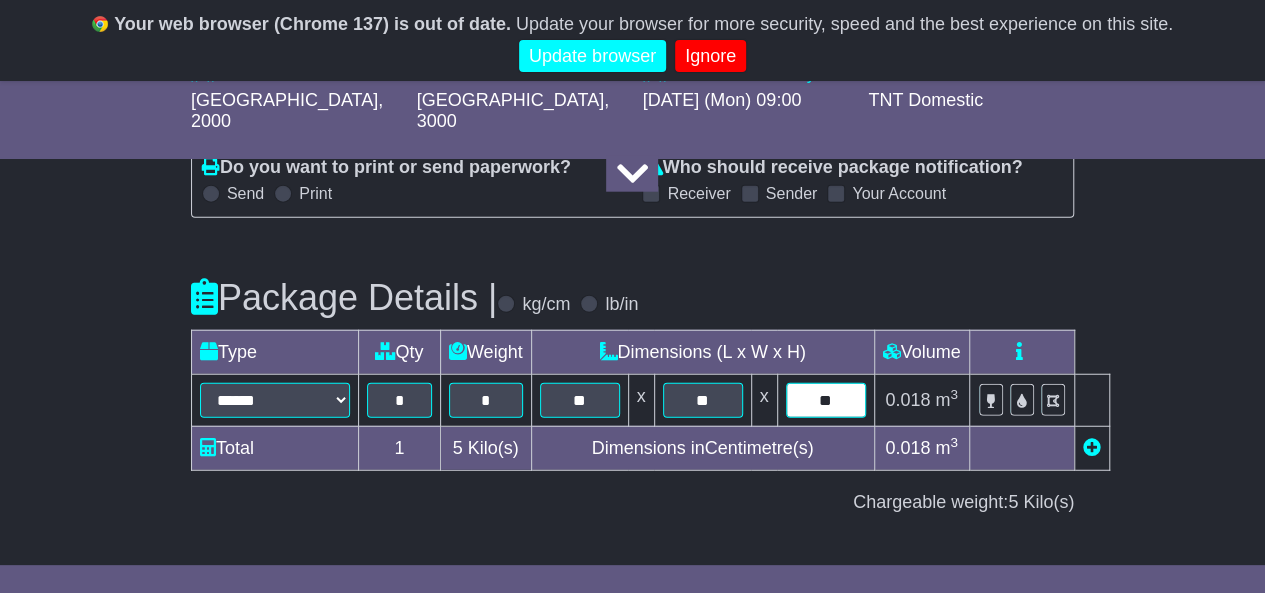 scroll, scrollTop: 2416, scrollLeft: 0, axis: vertical 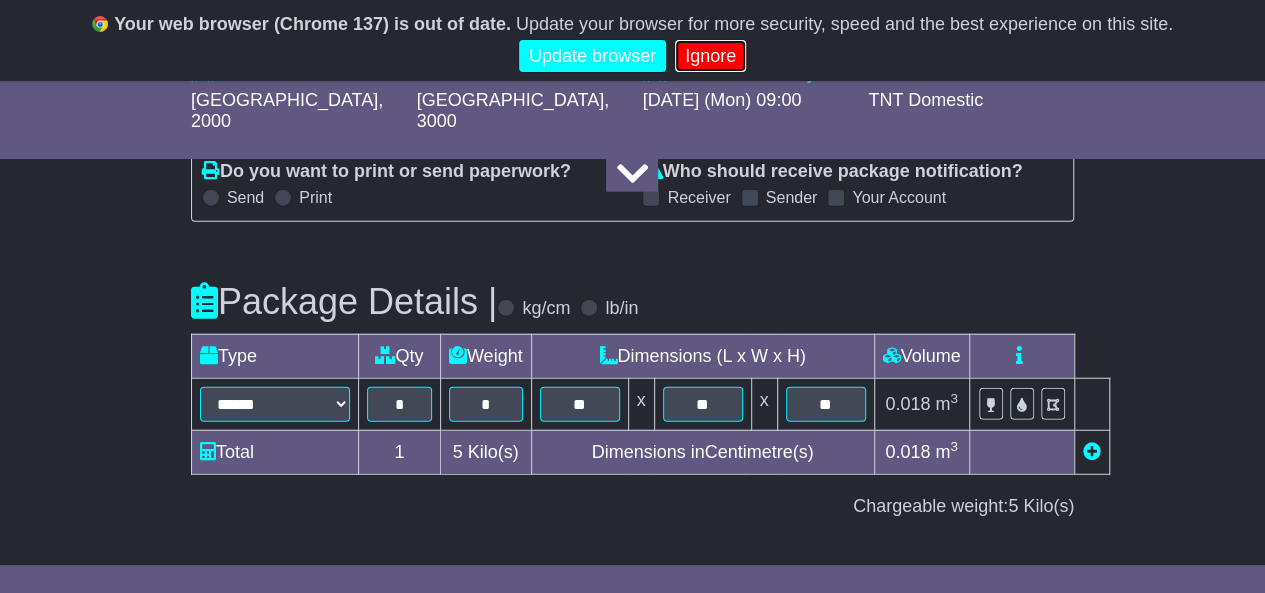 click on "Ignore" at bounding box center (710, 56) 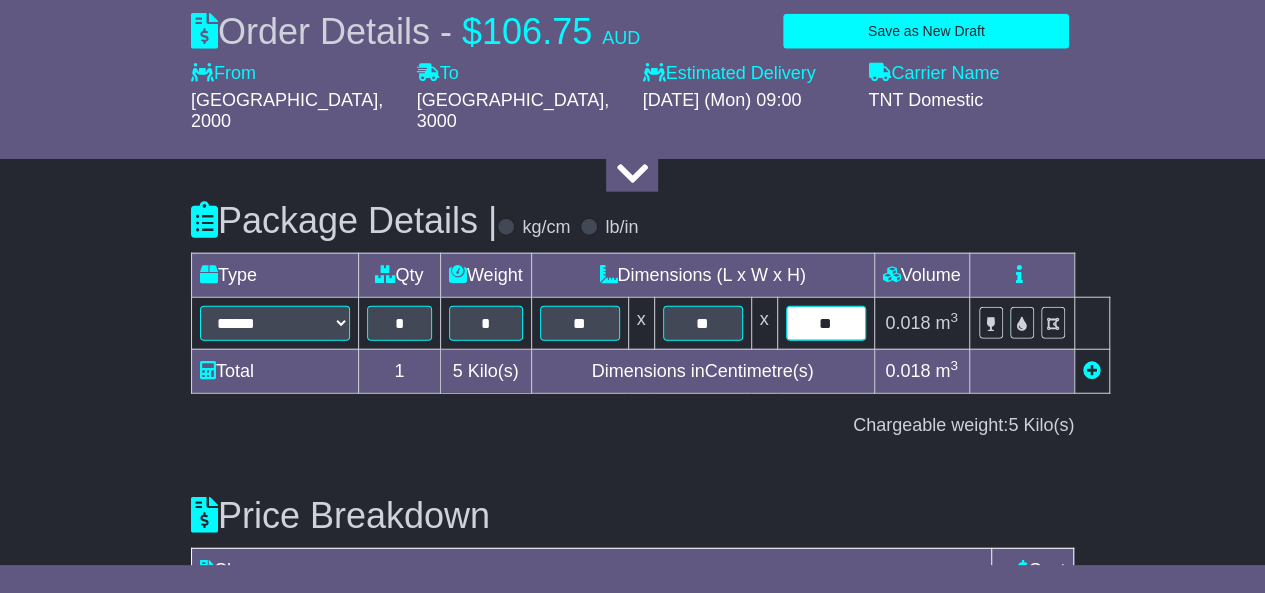 click on "**" at bounding box center (826, 323) 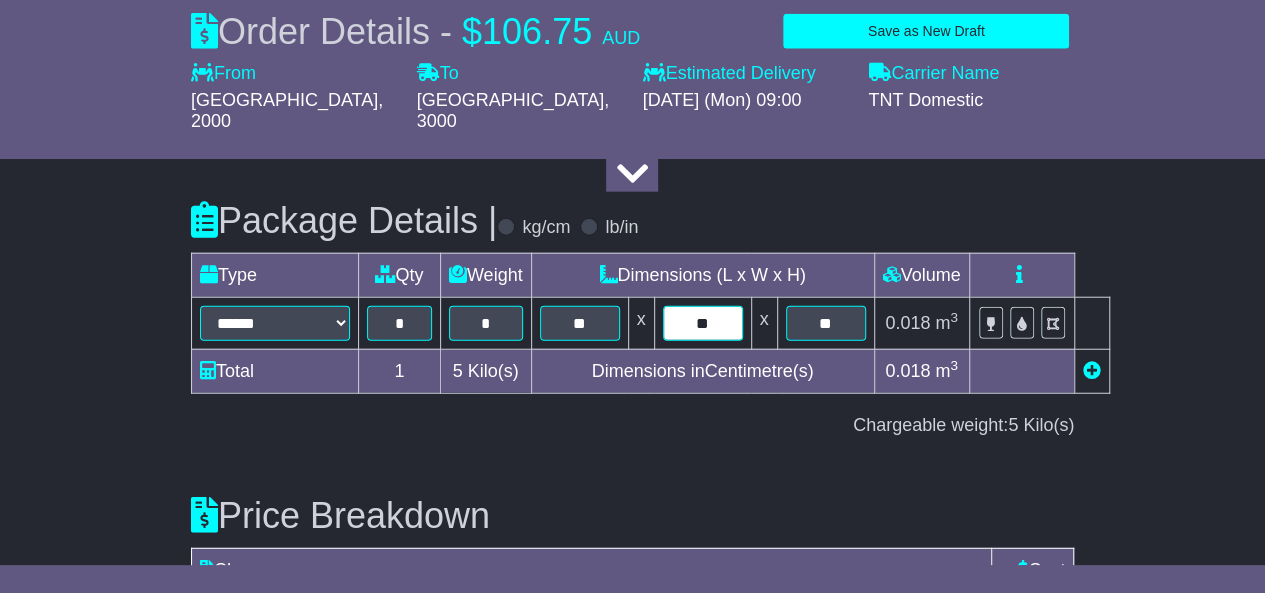 click on "**" at bounding box center (703, 323) 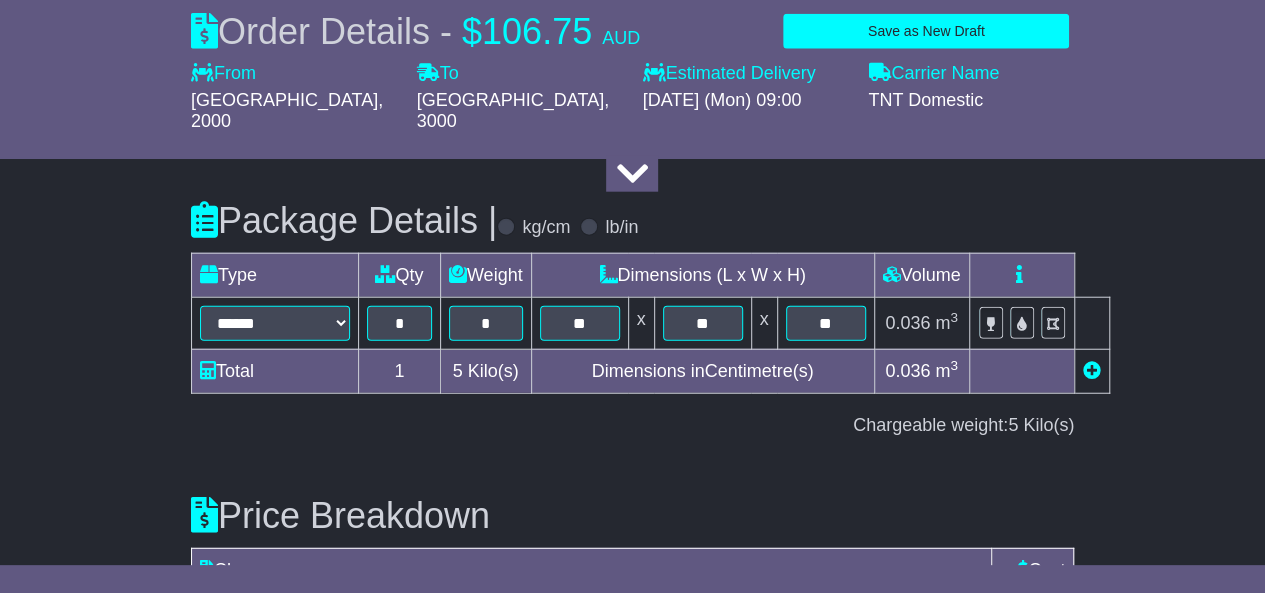 click on "Price Breakdown
Charge
Cost
Carrier Cost
(inc taxes)
$106.75" at bounding box center [632, 562] 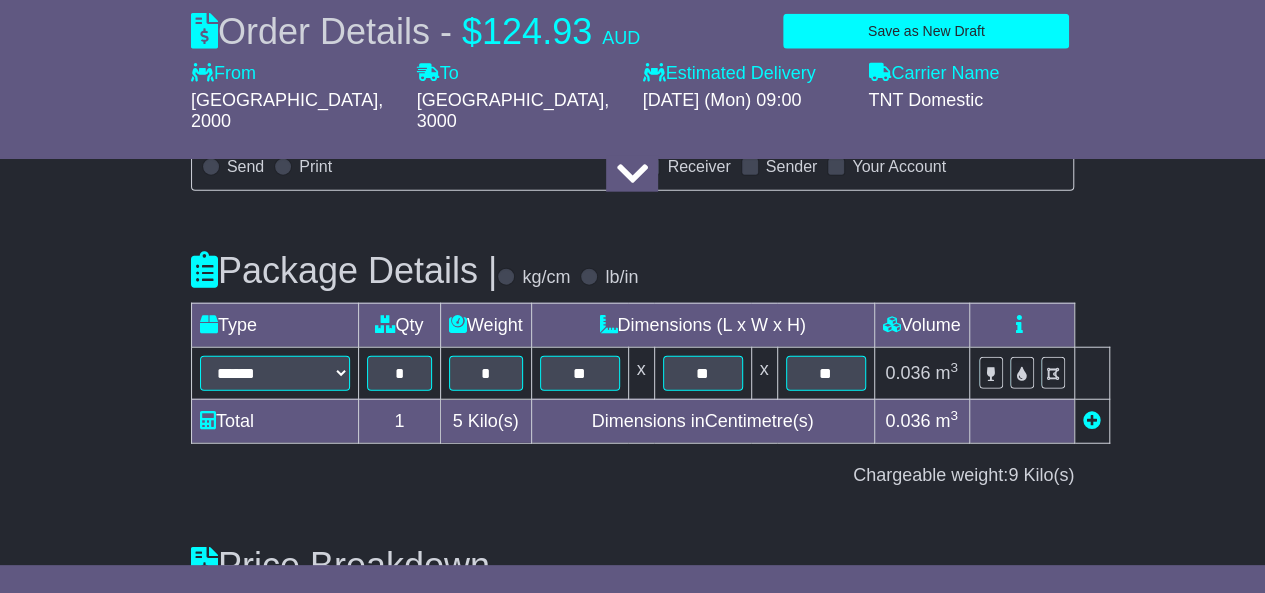 scroll, scrollTop: 2367, scrollLeft: 0, axis: vertical 